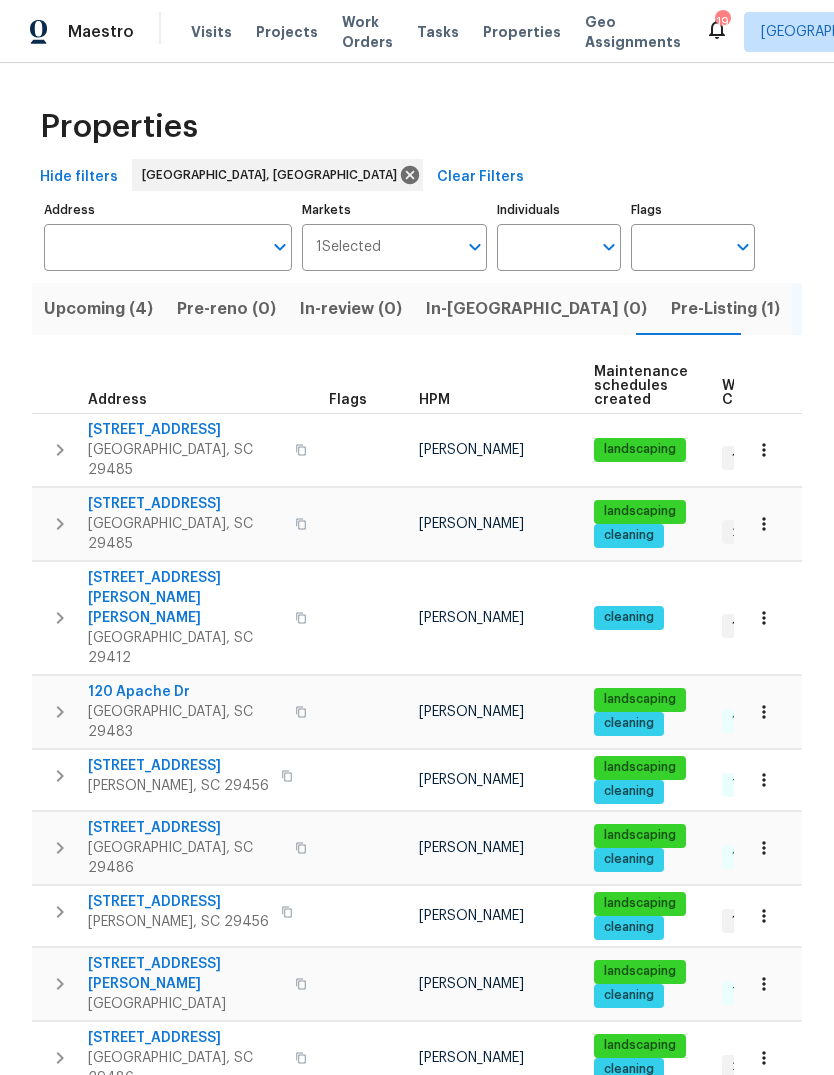 scroll, scrollTop: 75, scrollLeft: 0, axis: vertical 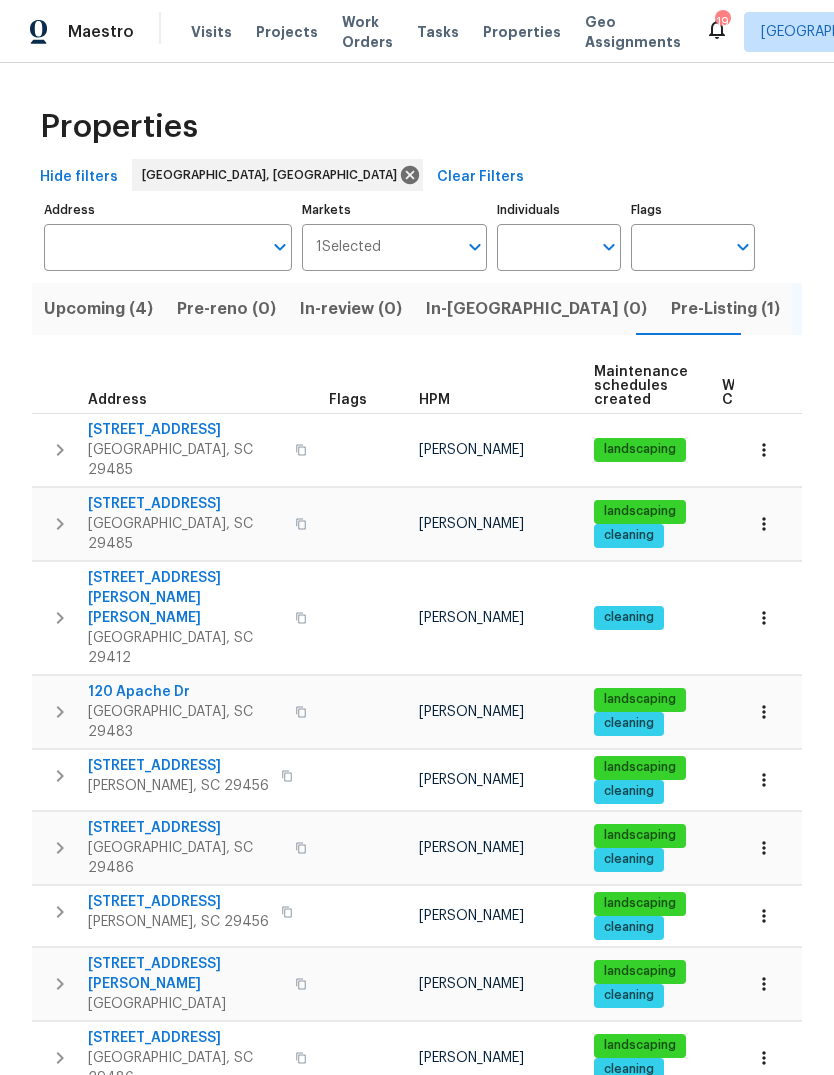 click on "Resale (15)" at bounding box center [955, 309] 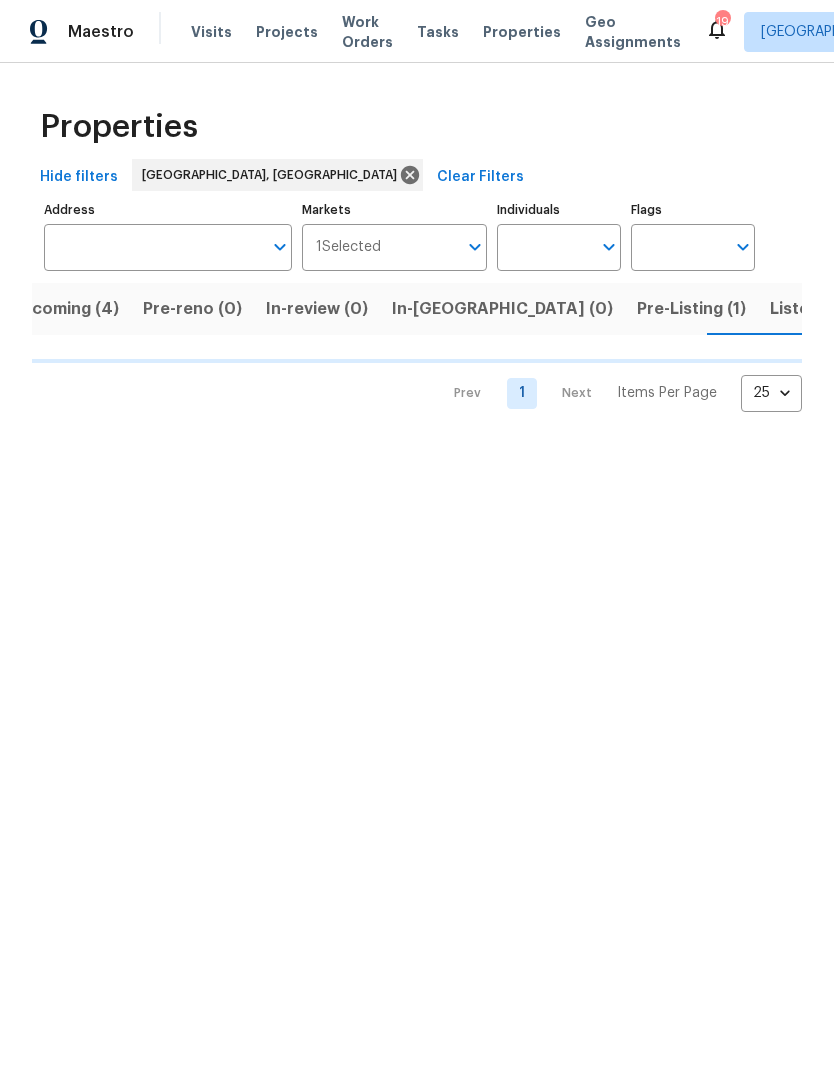 scroll, scrollTop: 0, scrollLeft: 45, axis: horizontal 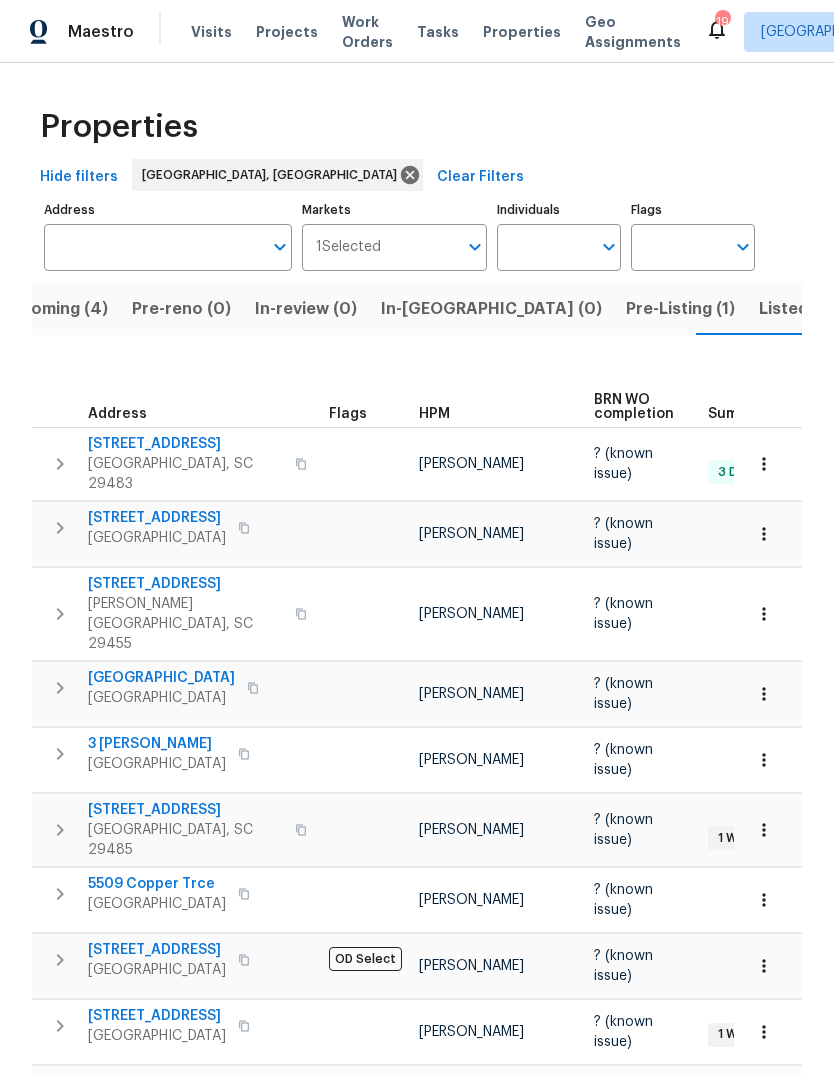 click on "Upcoming (4)" at bounding box center (53, 309) 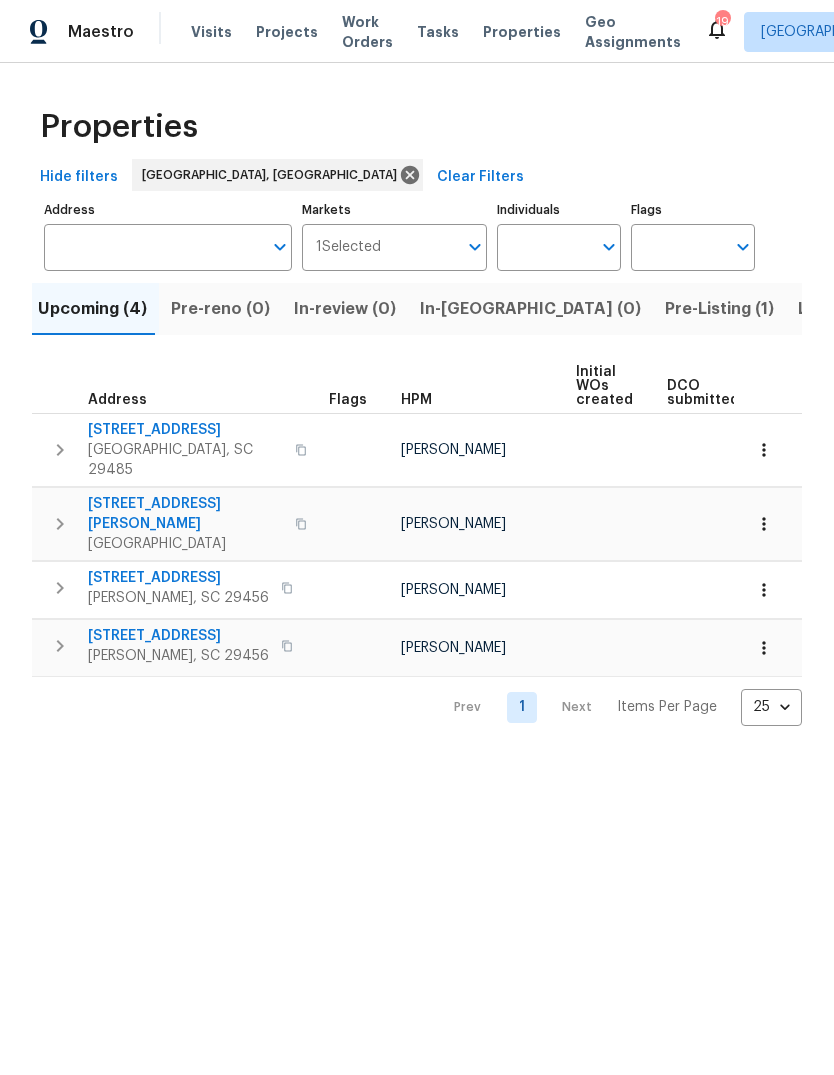 scroll, scrollTop: 0, scrollLeft: 0, axis: both 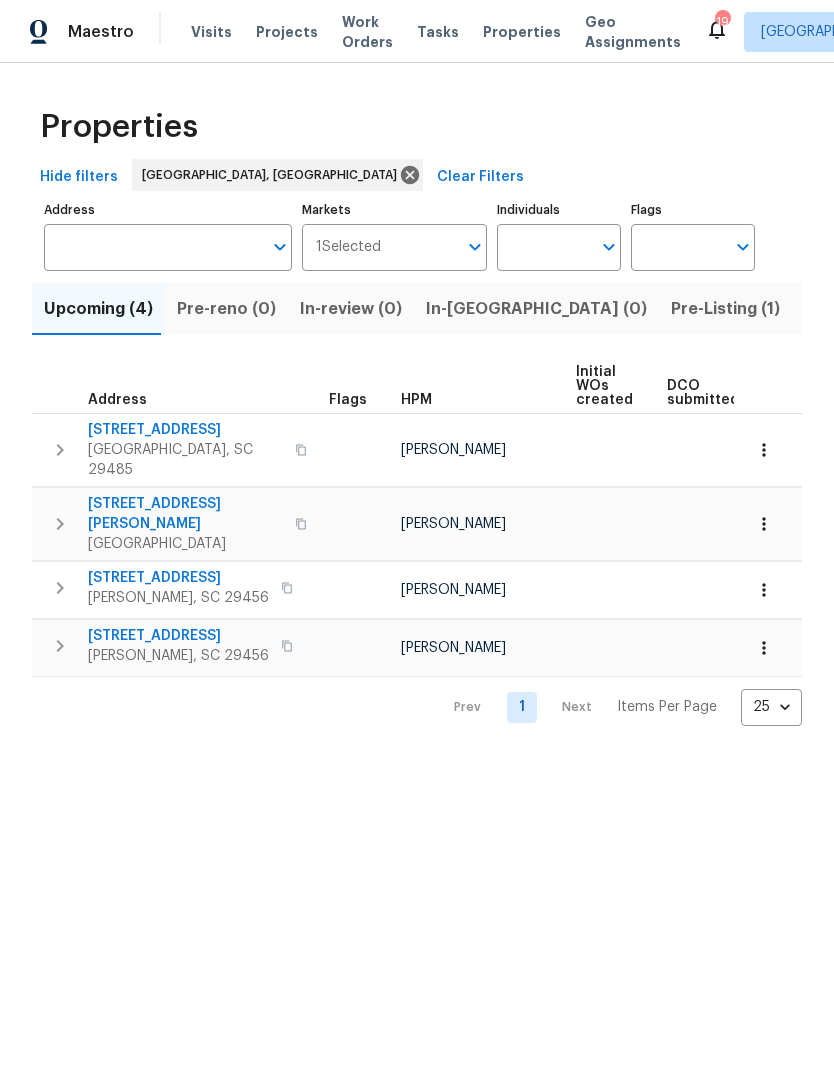 click on "Upcoming (4)" at bounding box center [98, 309] 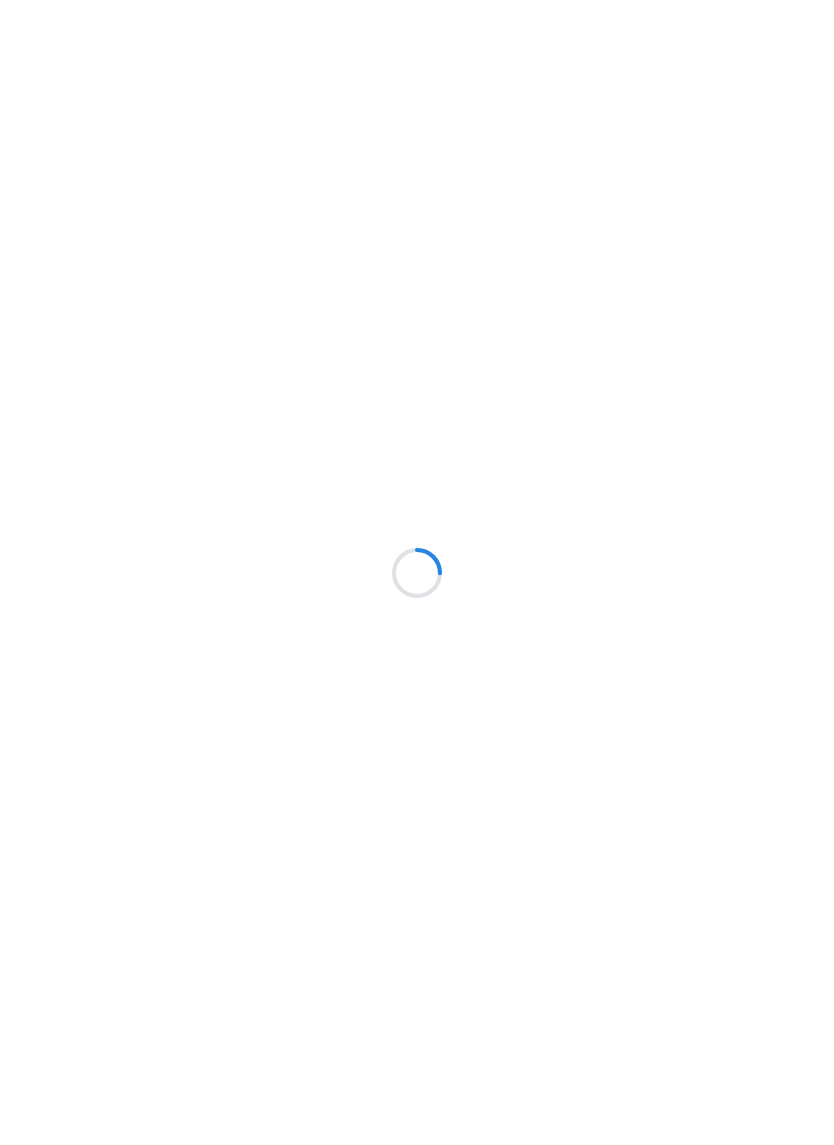 scroll, scrollTop: 0, scrollLeft: 0, axis: both 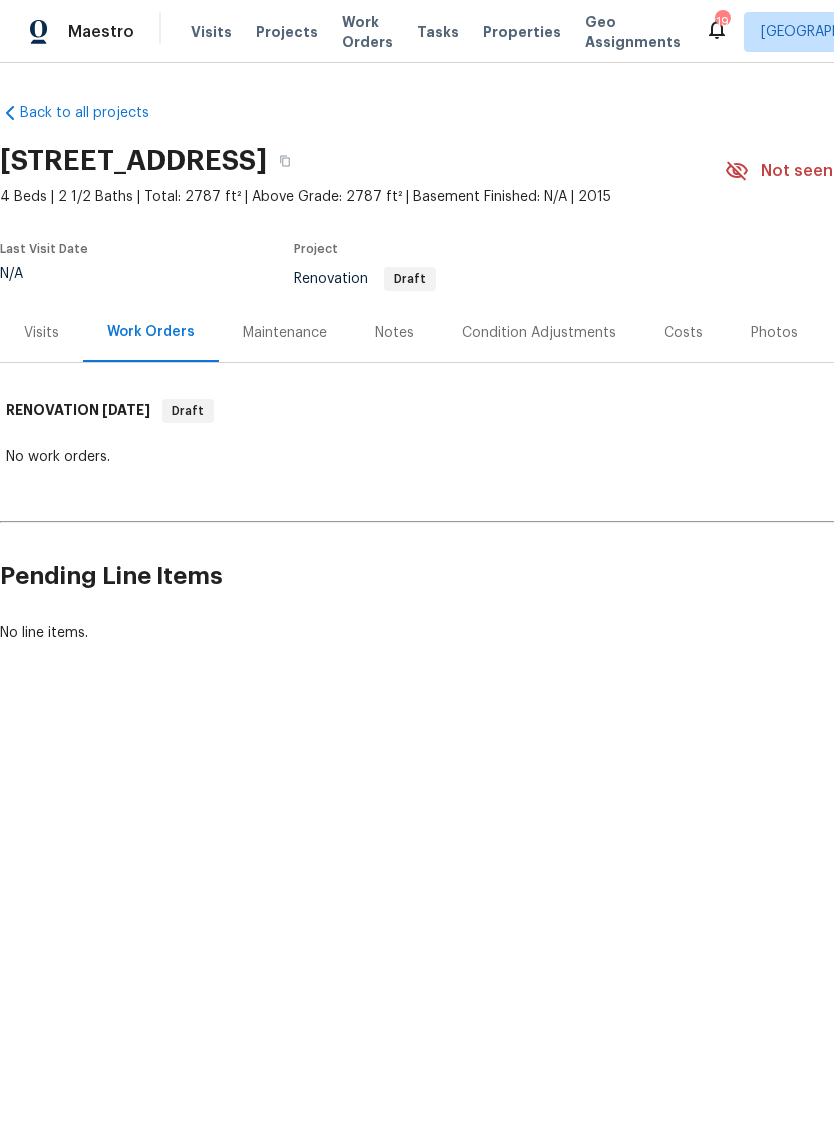 click on "Notes" at bounding box center [394, 333] 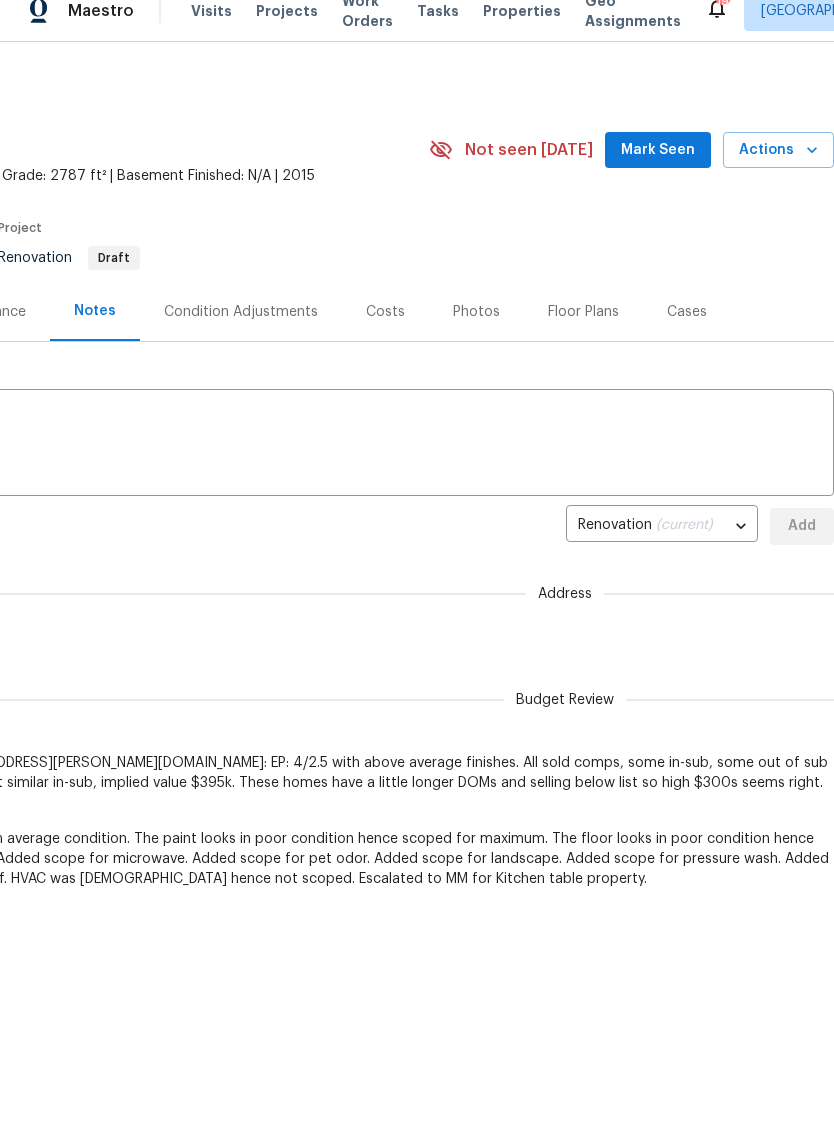 scroll, scrollTop: 0, scrollLeft: 296, axis: horizontal 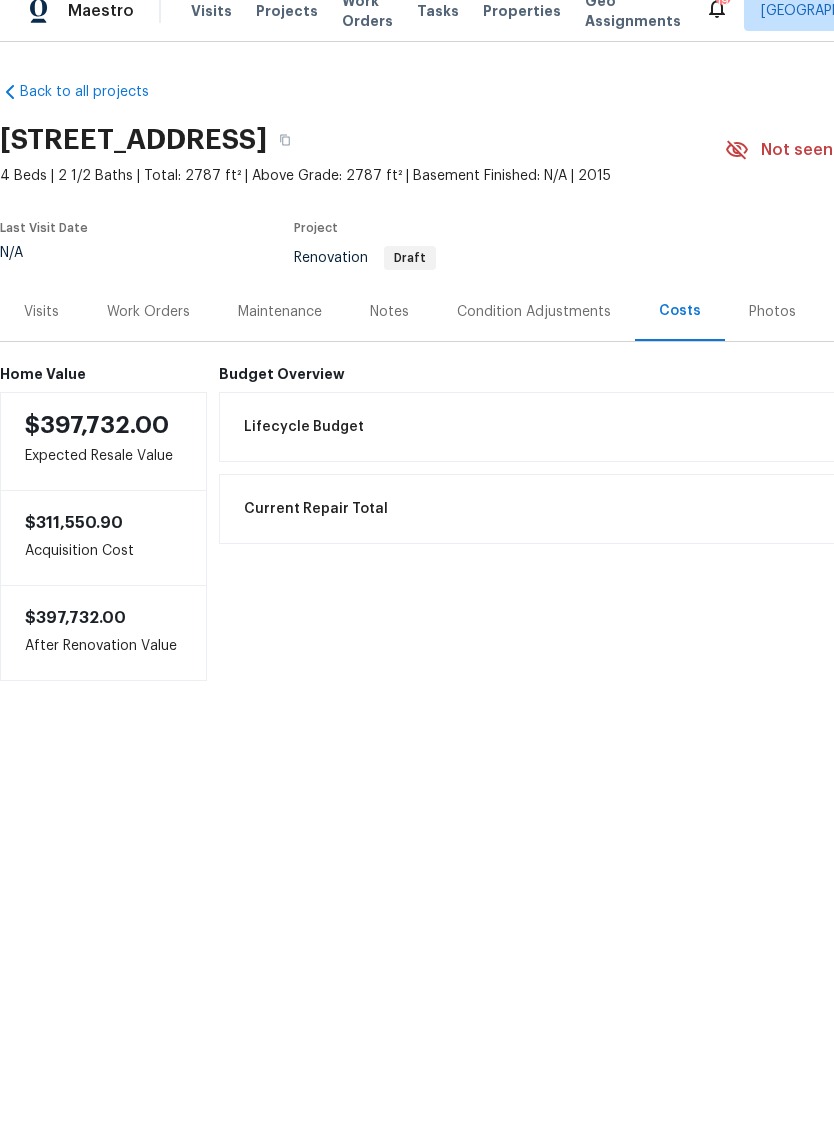 click on "Condition Adjustments" at bounding box center [534, 332] 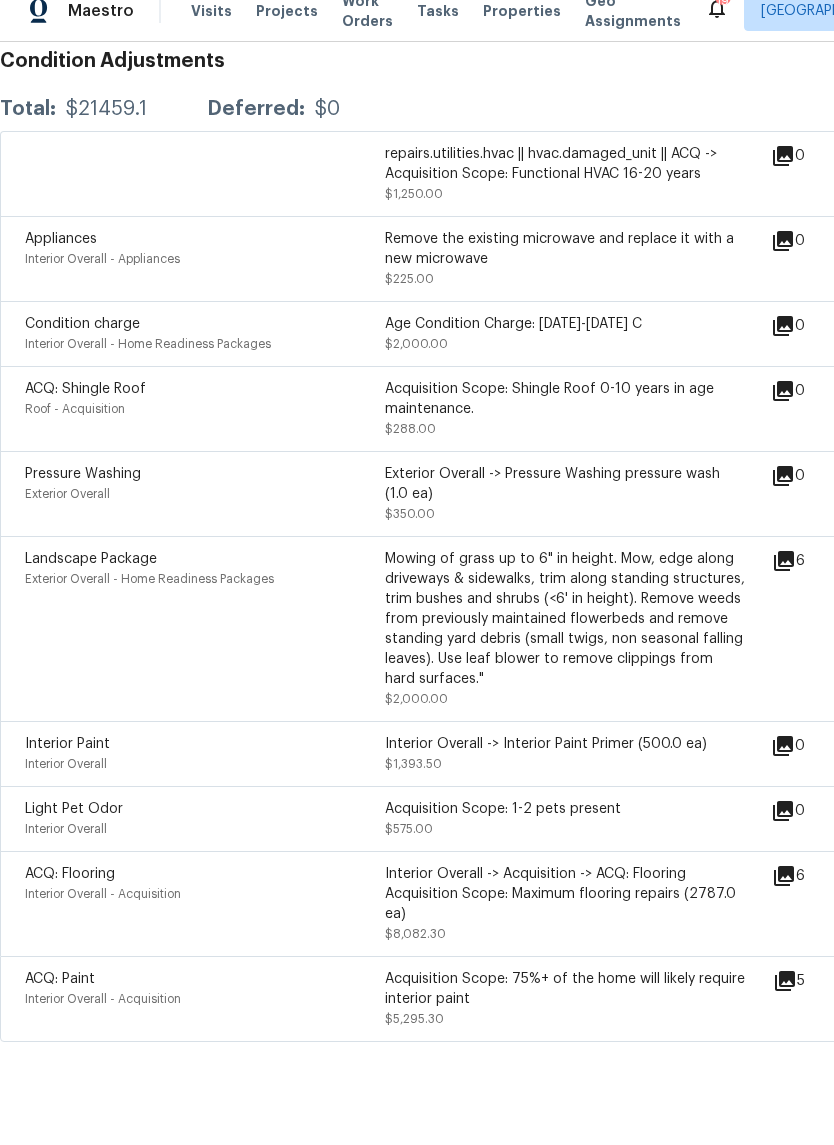 scroll, scrollTop: 354, scrollLeft: 0, axis: vertical 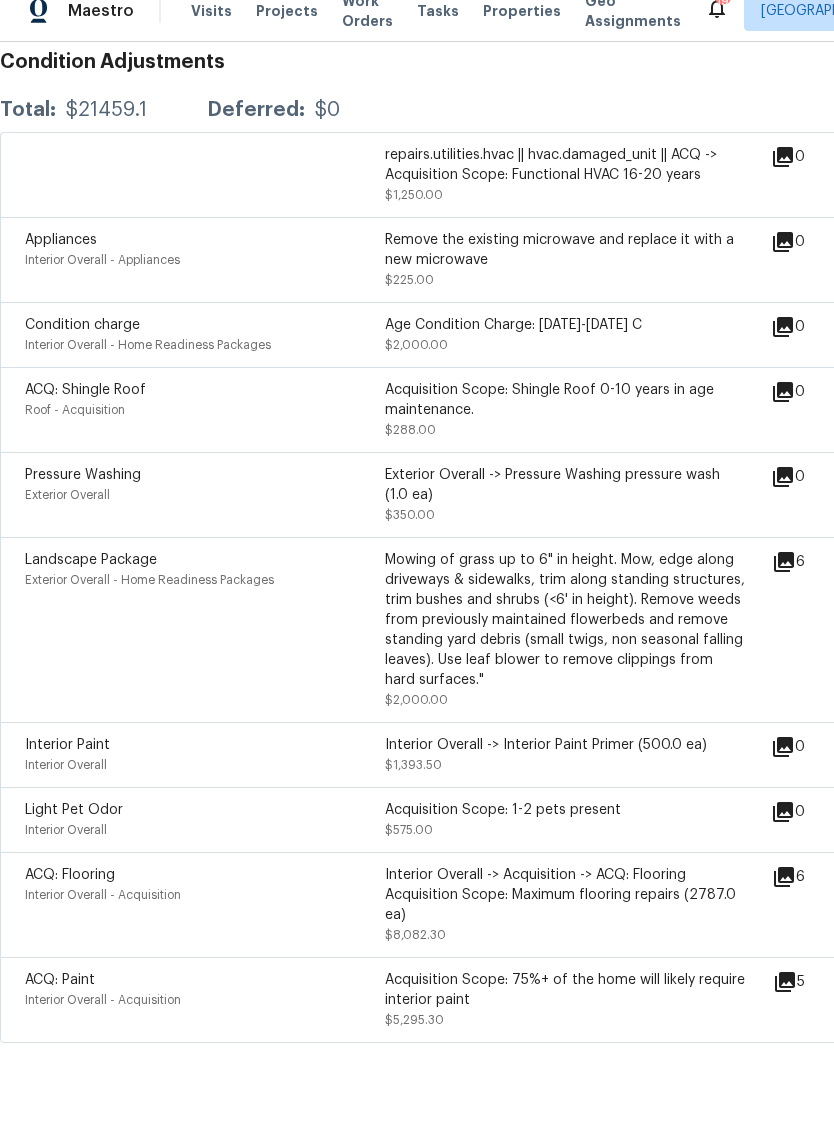 click 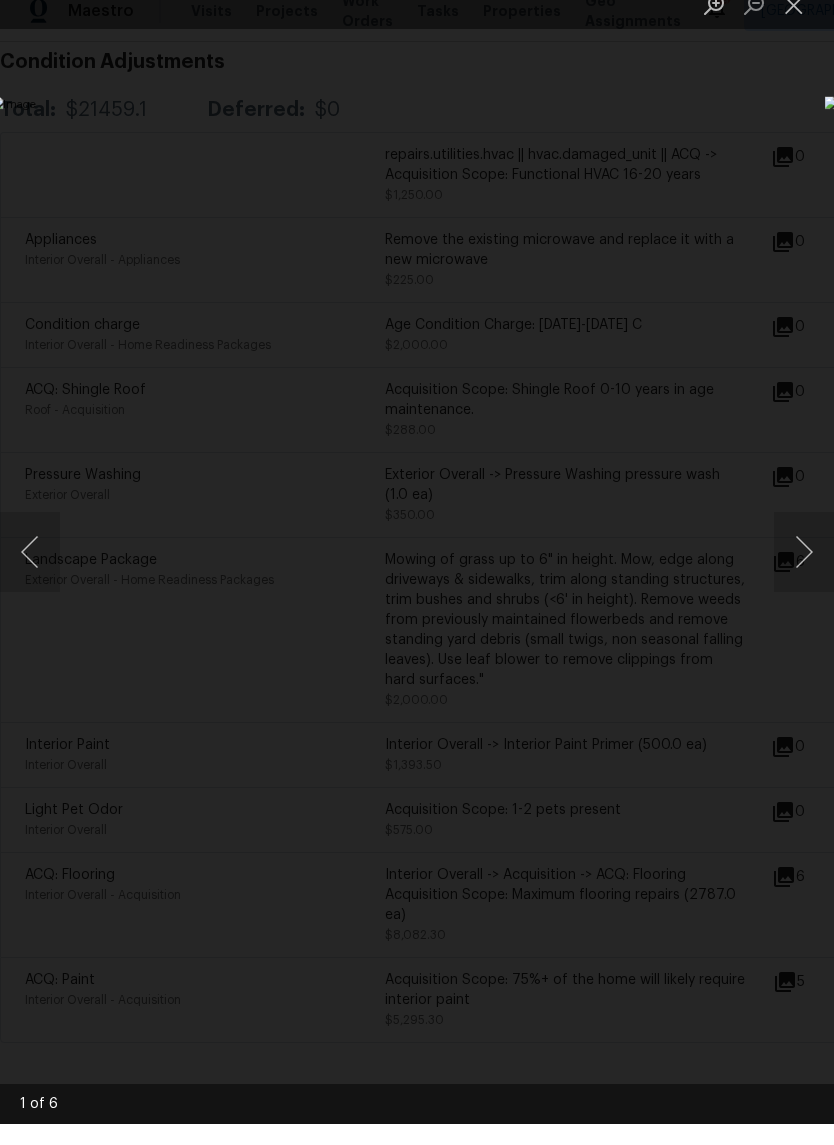 click at bounding box center (804, 573) 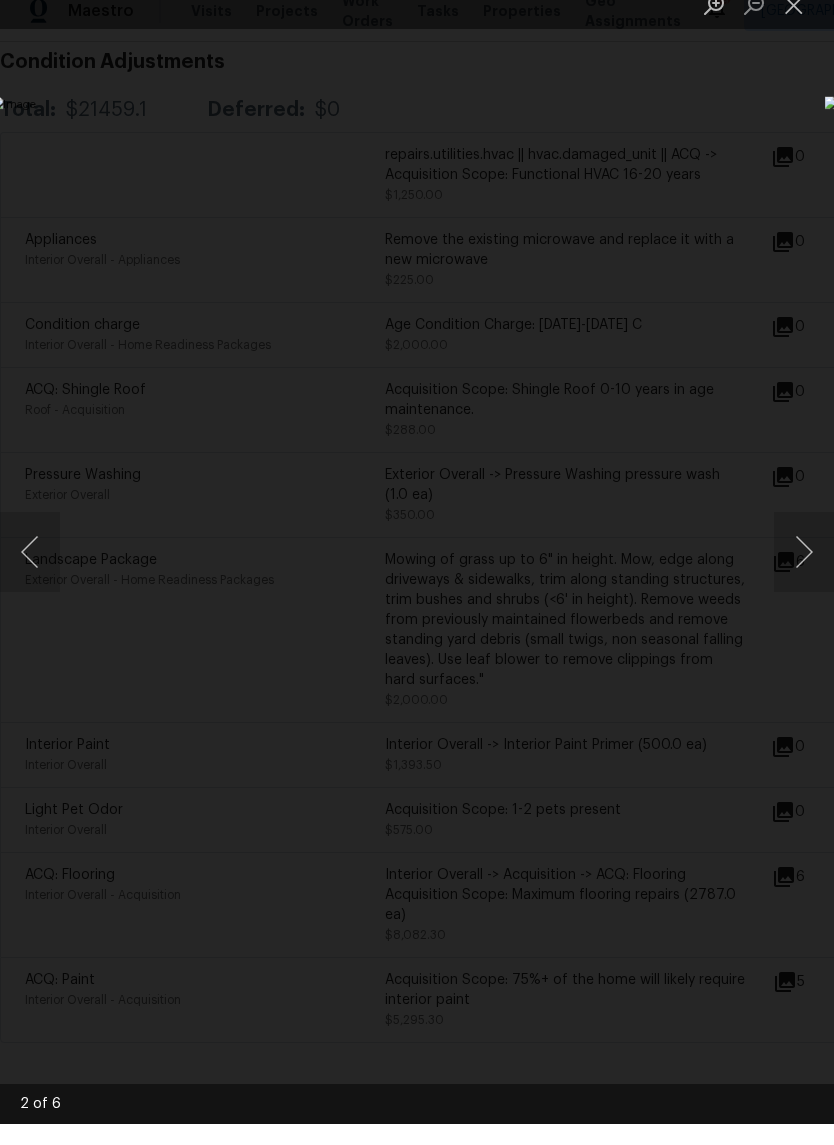 click at bounding box center [804, 573] 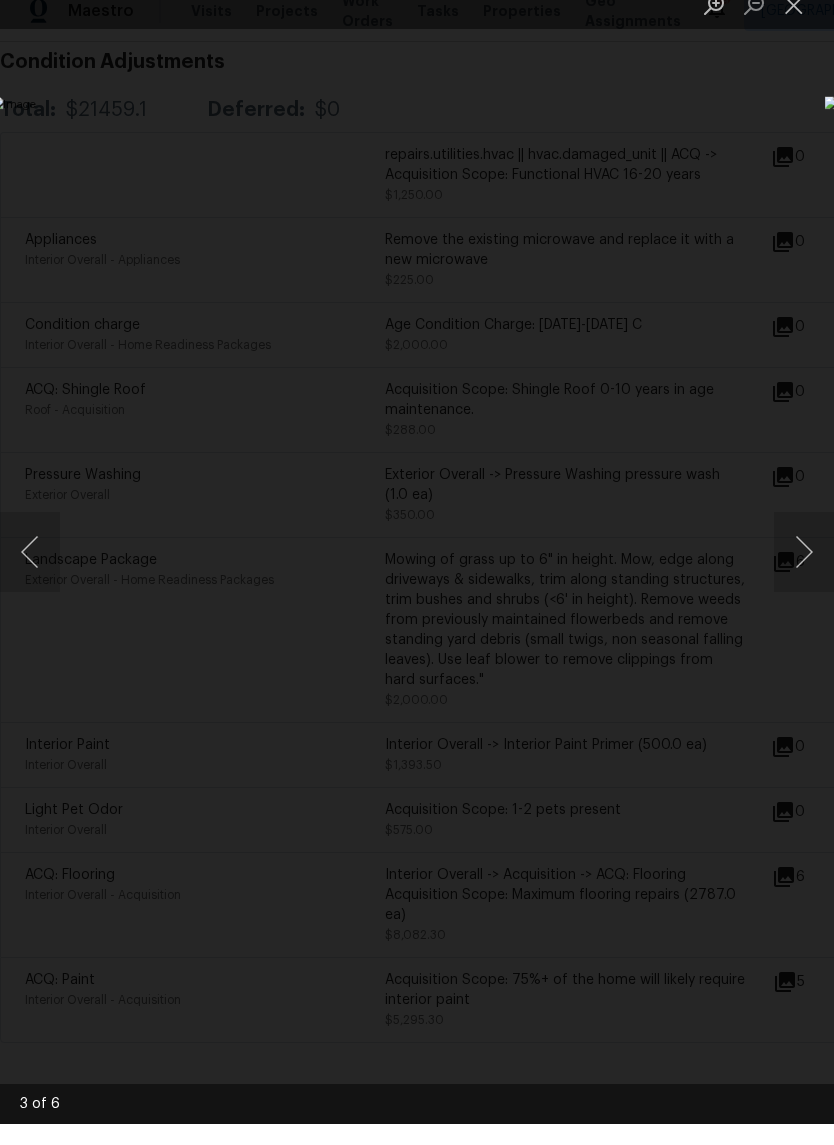 click at bounding box center (804, 573) 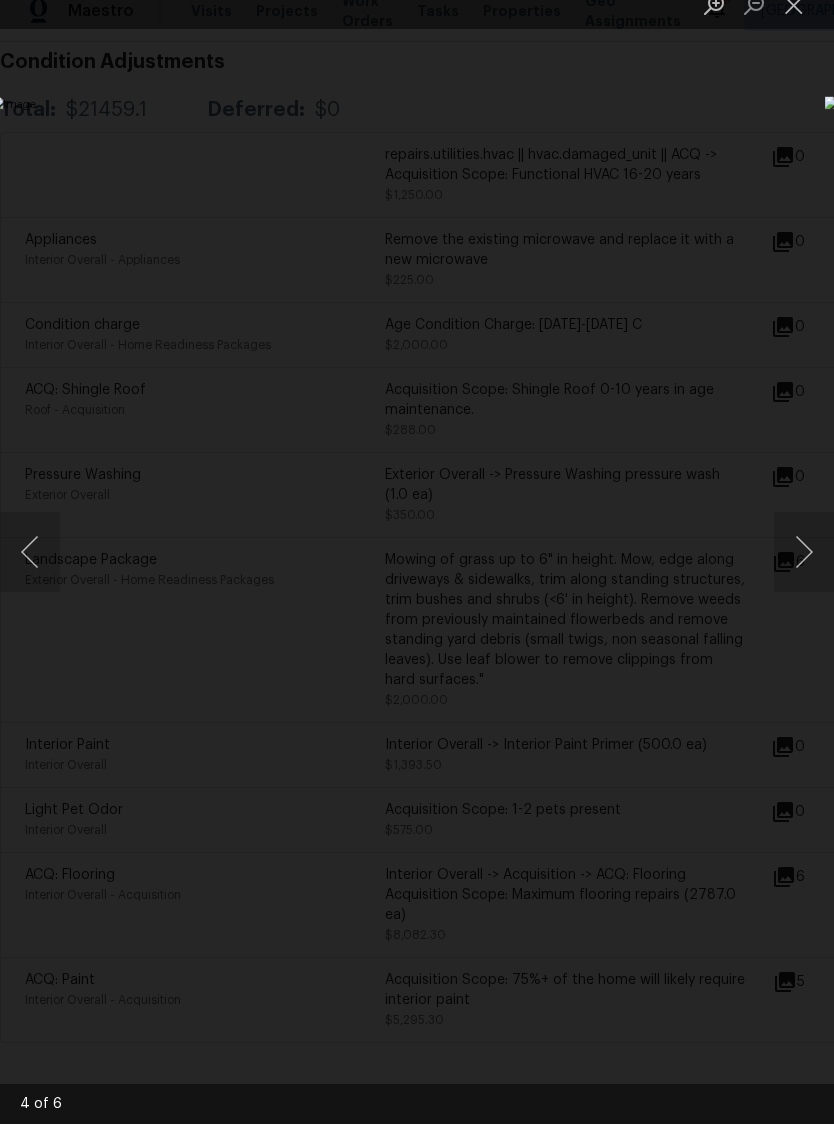 click at bounding box center (804, 573) 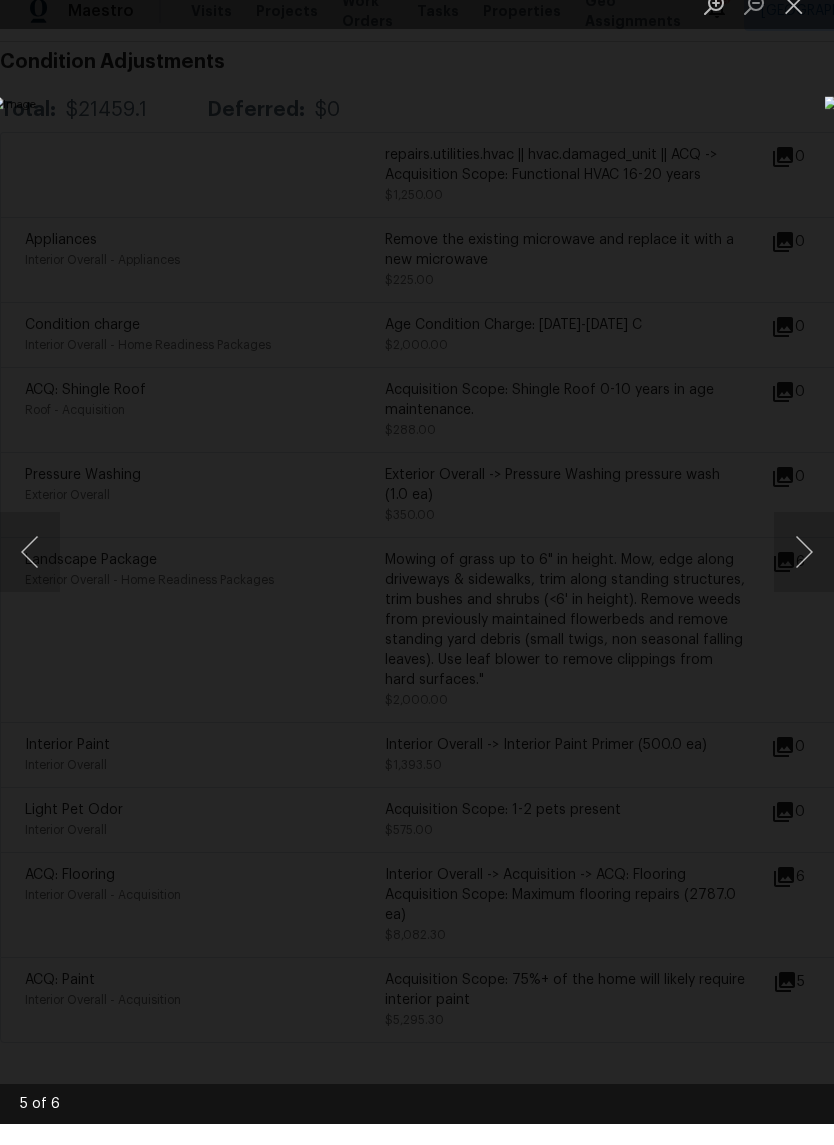 click at bounding box center [804, 573] 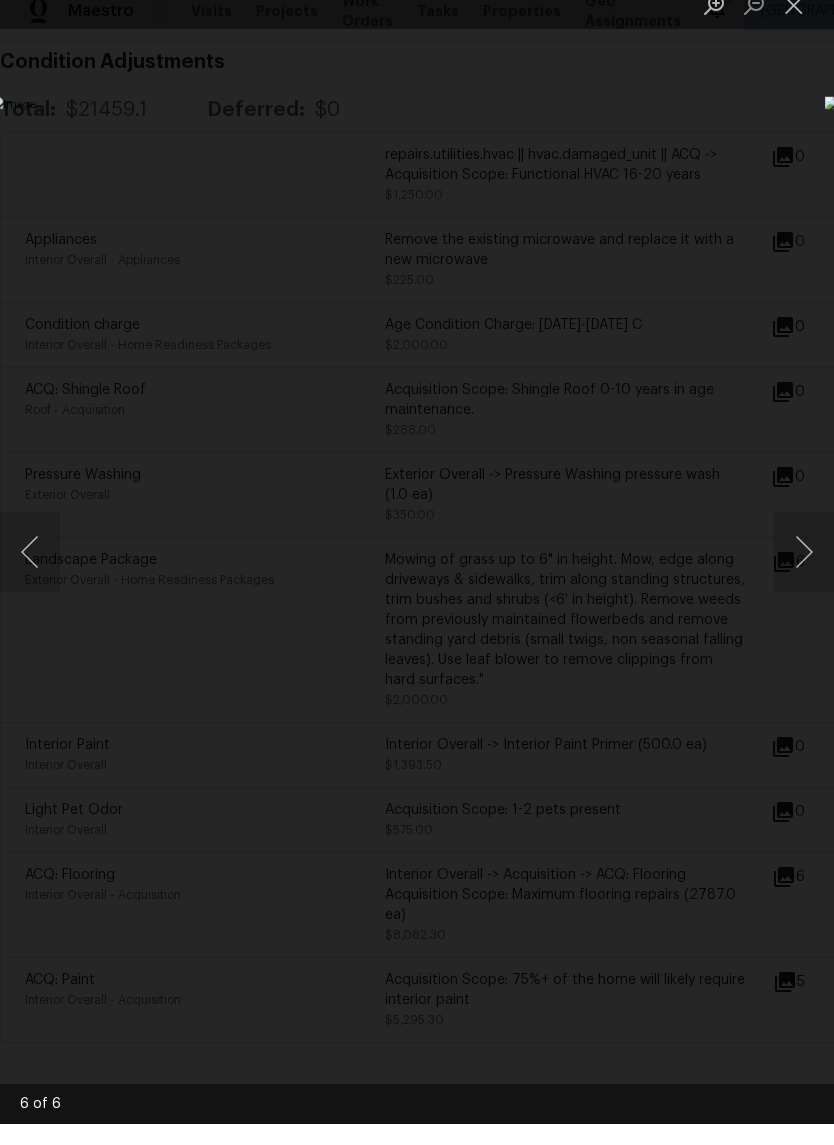 click at bounding box center (804, 573) 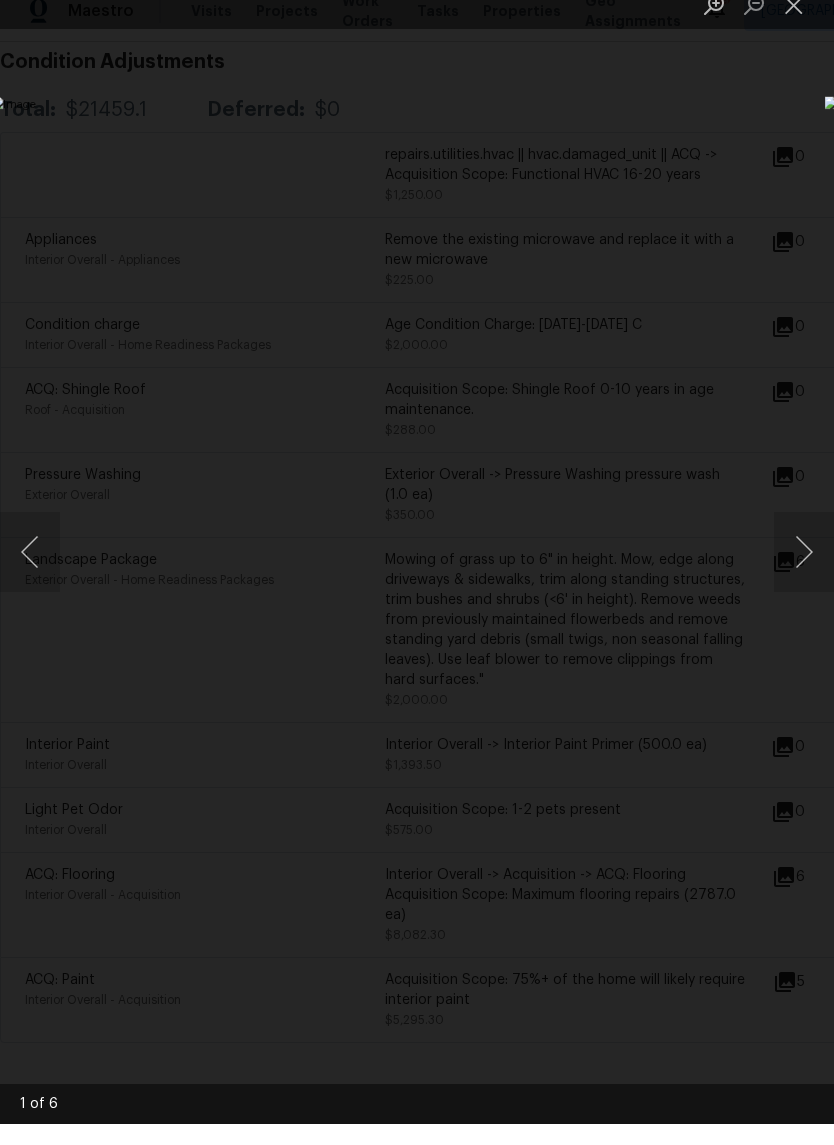click at bounding box center [804, 573] 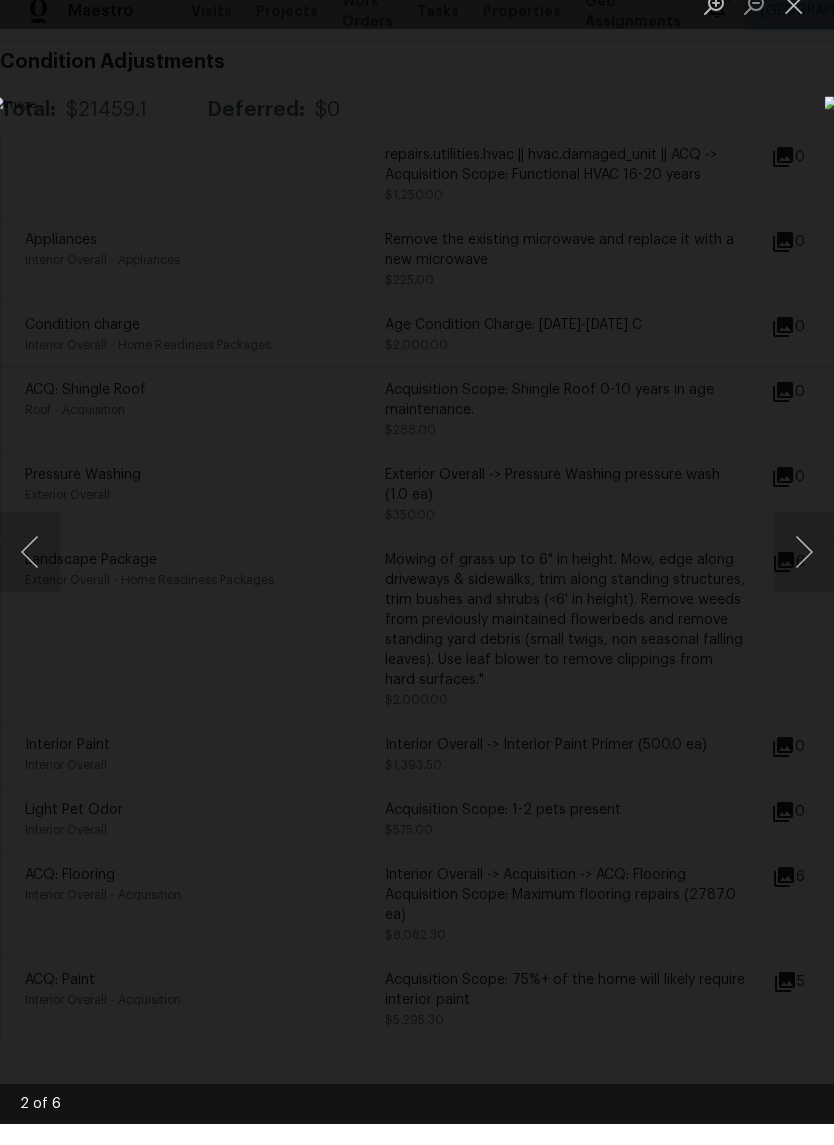 click at bounding box center [804, 573] 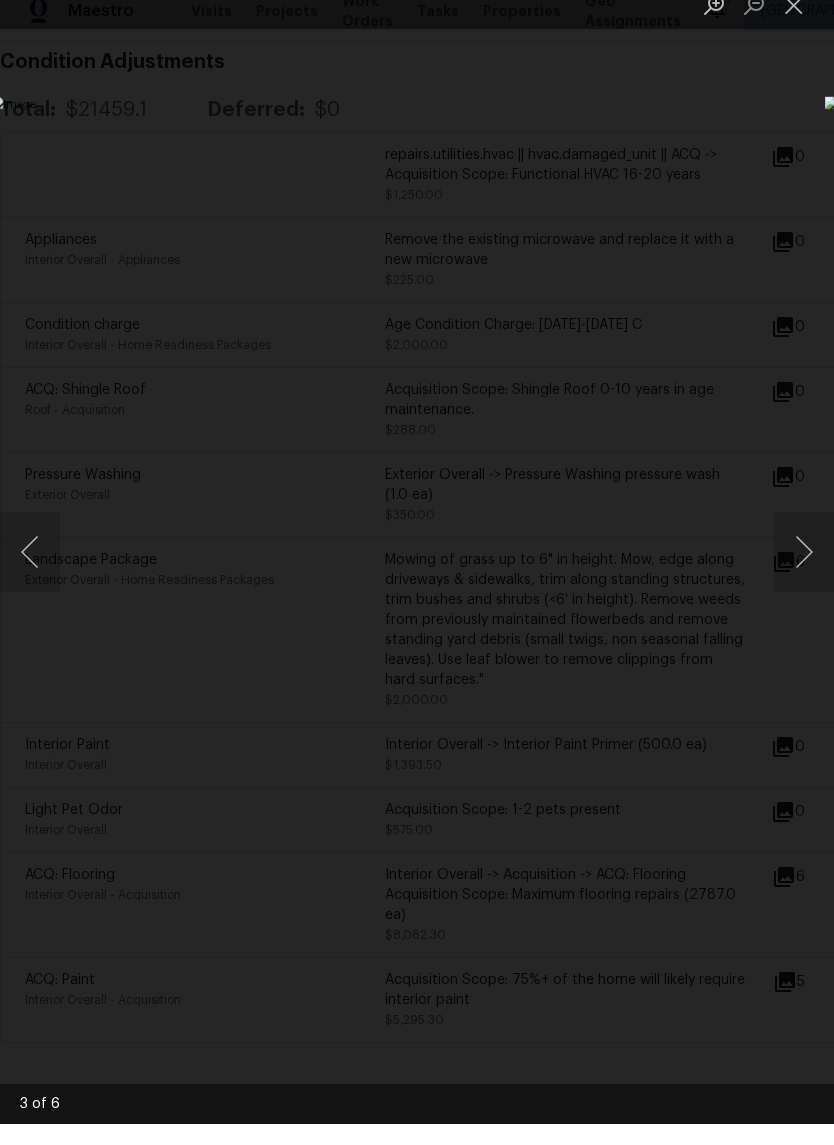click at bounding box center (417, 572) 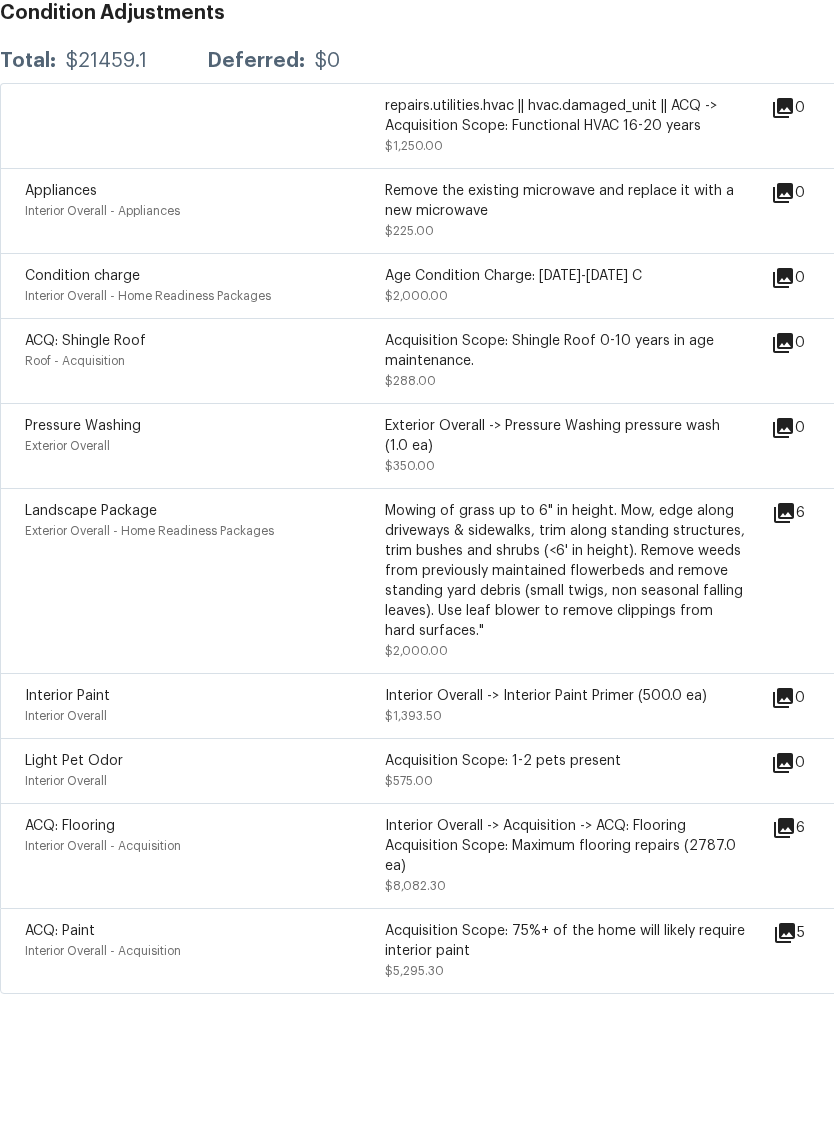 scroll, scrollTop: 29, scrollLeft: 0, axis: vertical 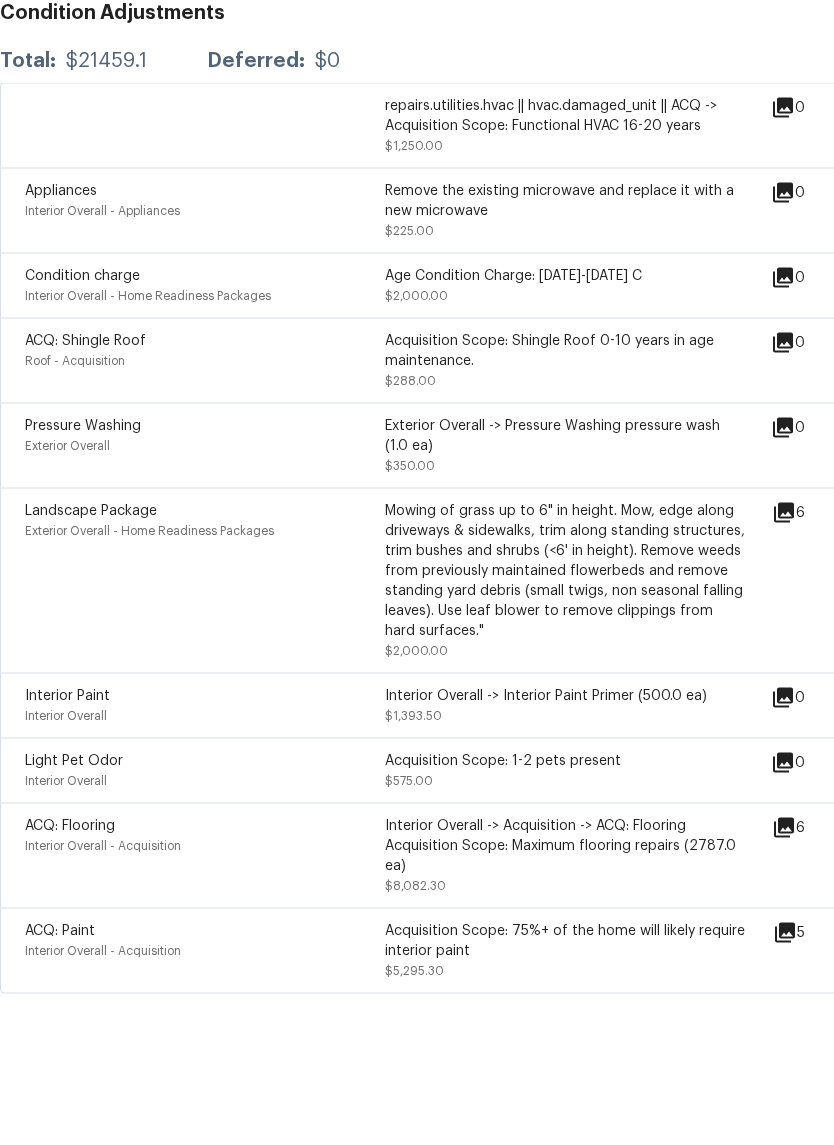click on "5" at bounding box center [821, 1003] 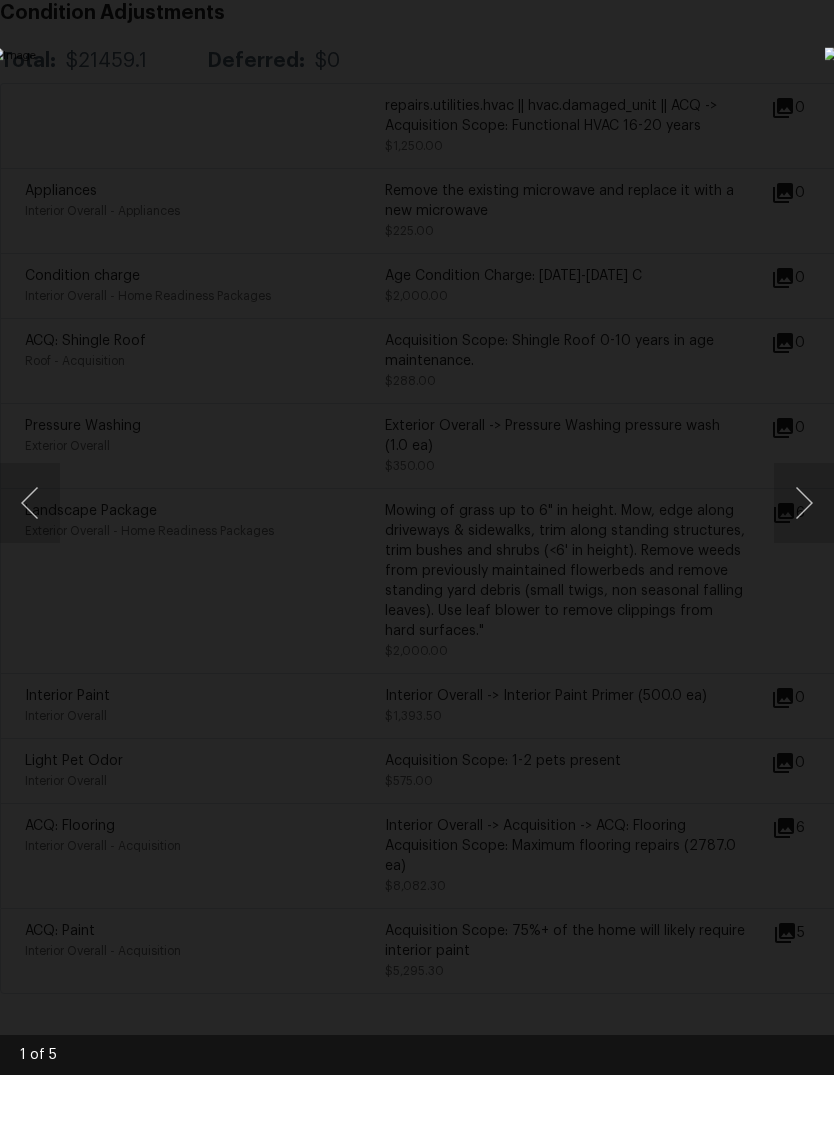 click at bounding box center [804, 573] 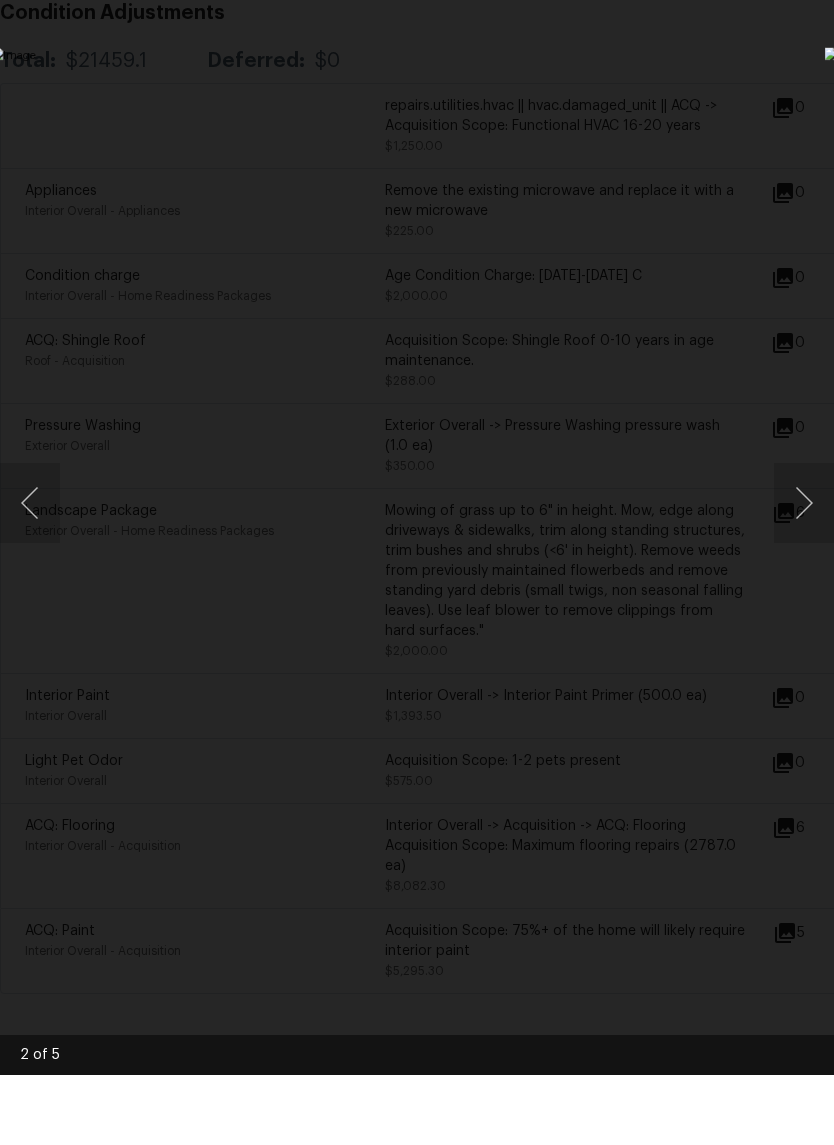 click at bounding box center (804, 573) 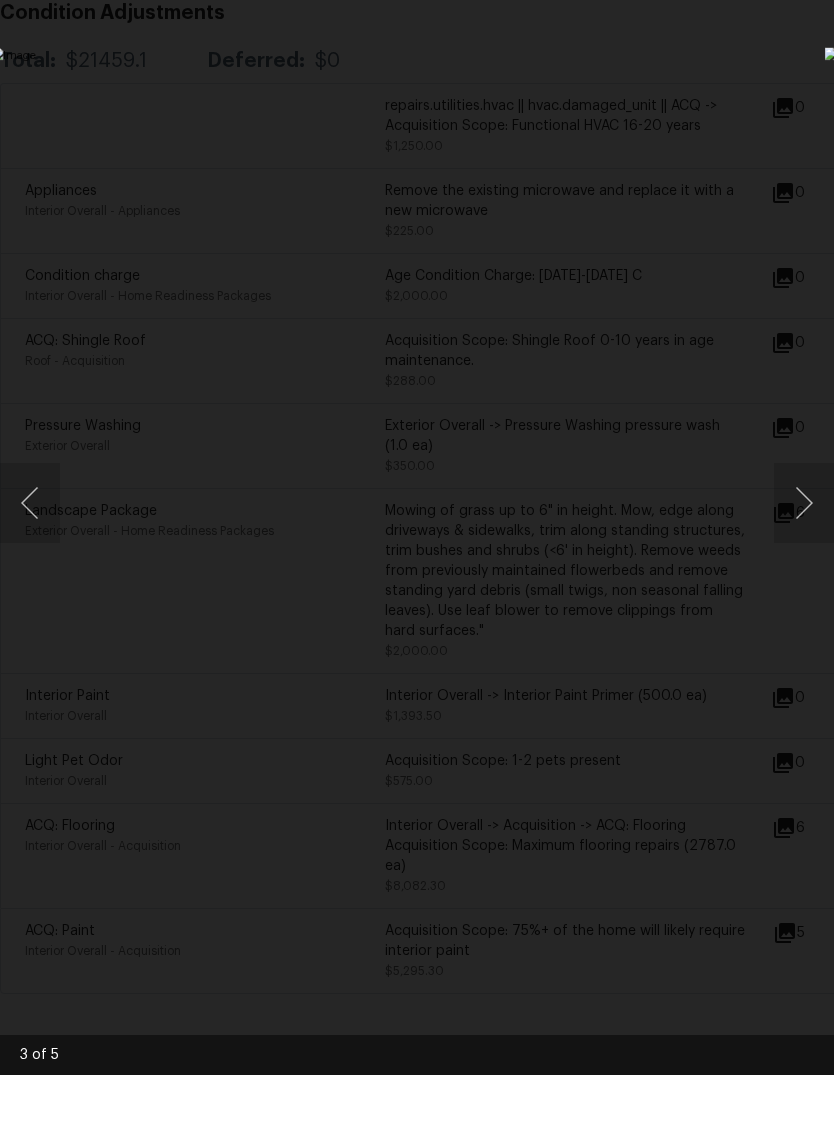click at bounding box center [804, 573] 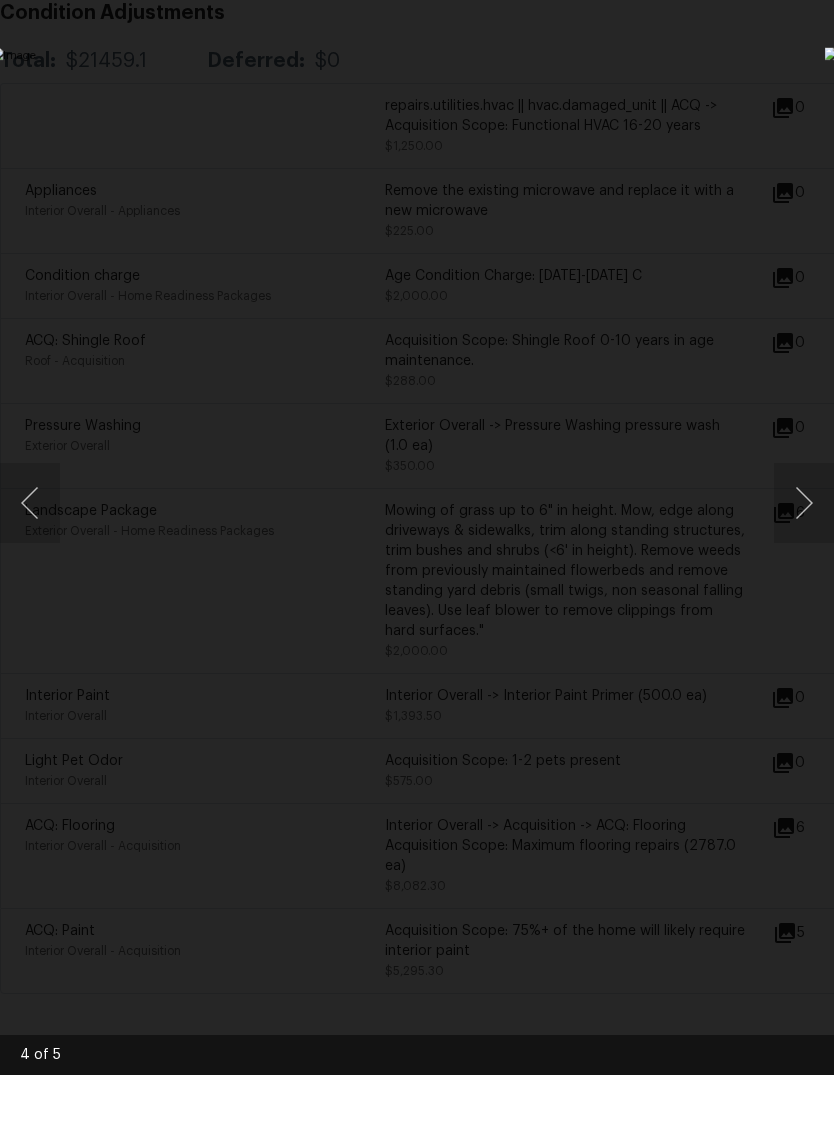 click at bounding box center [804, 573] 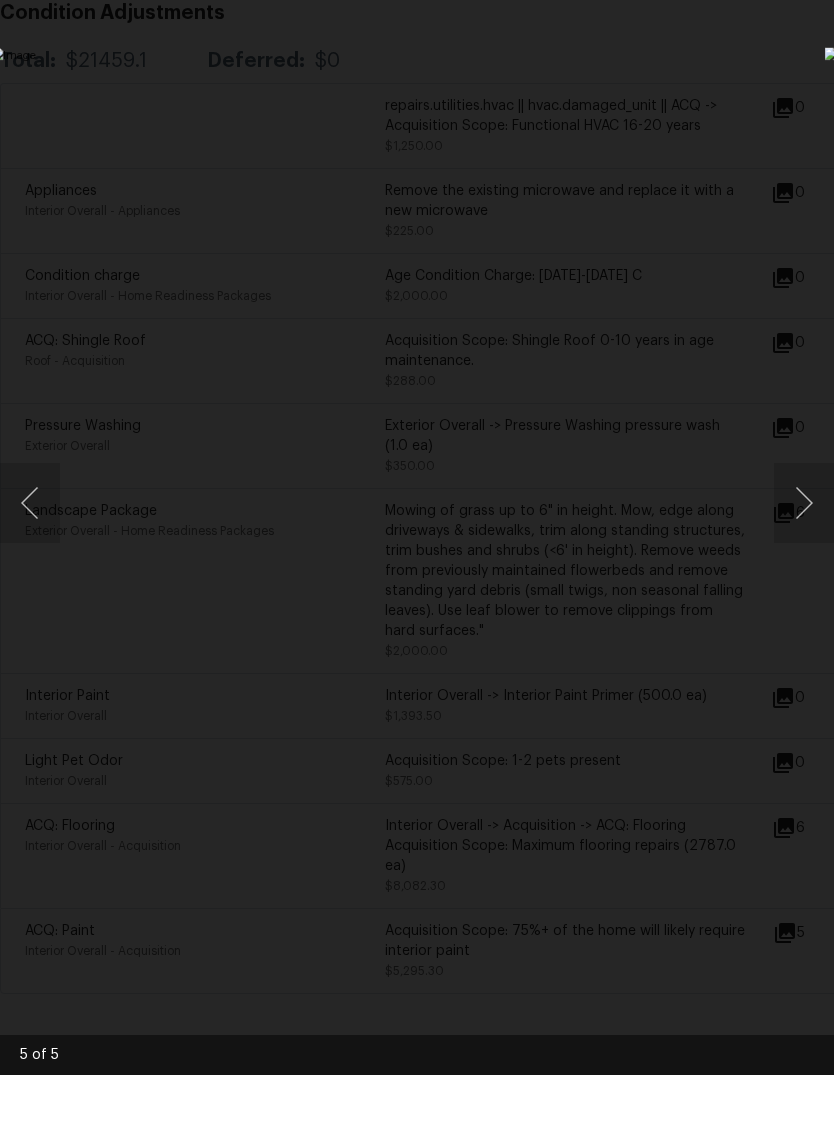 click at bounding box center [804, 573] 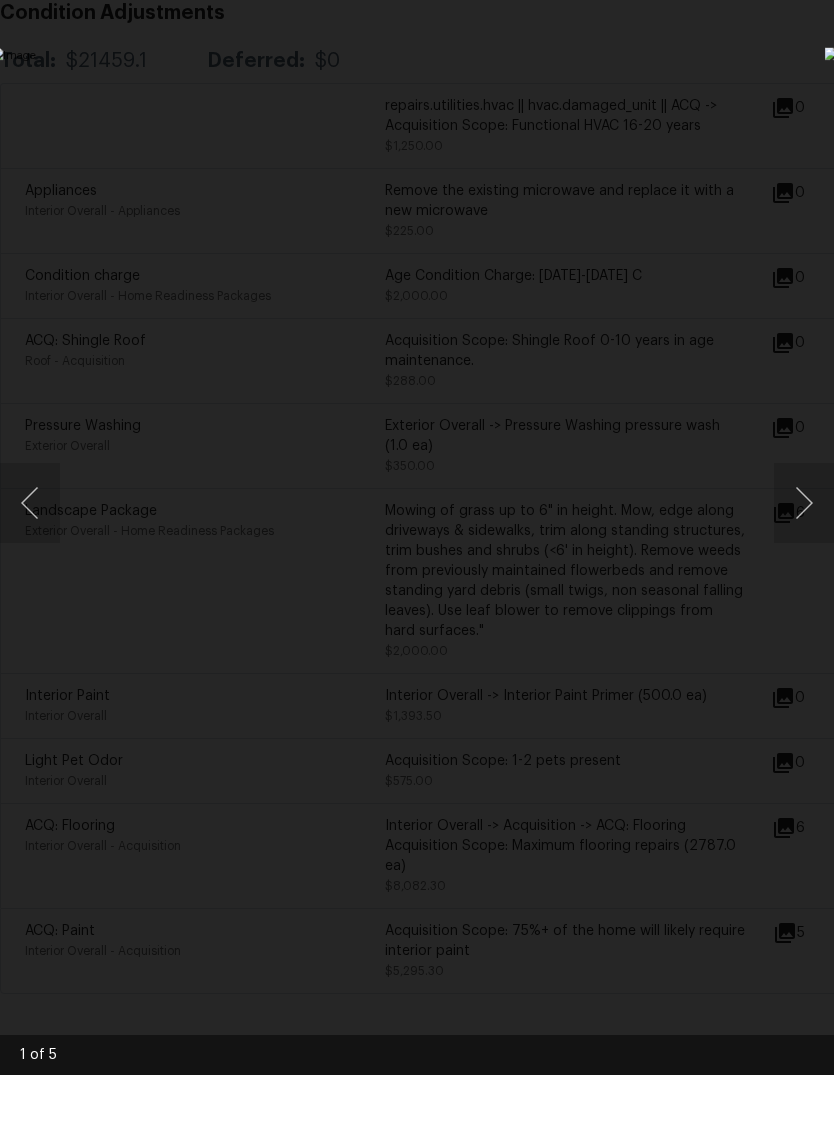 click at bounding box center [804, 573] 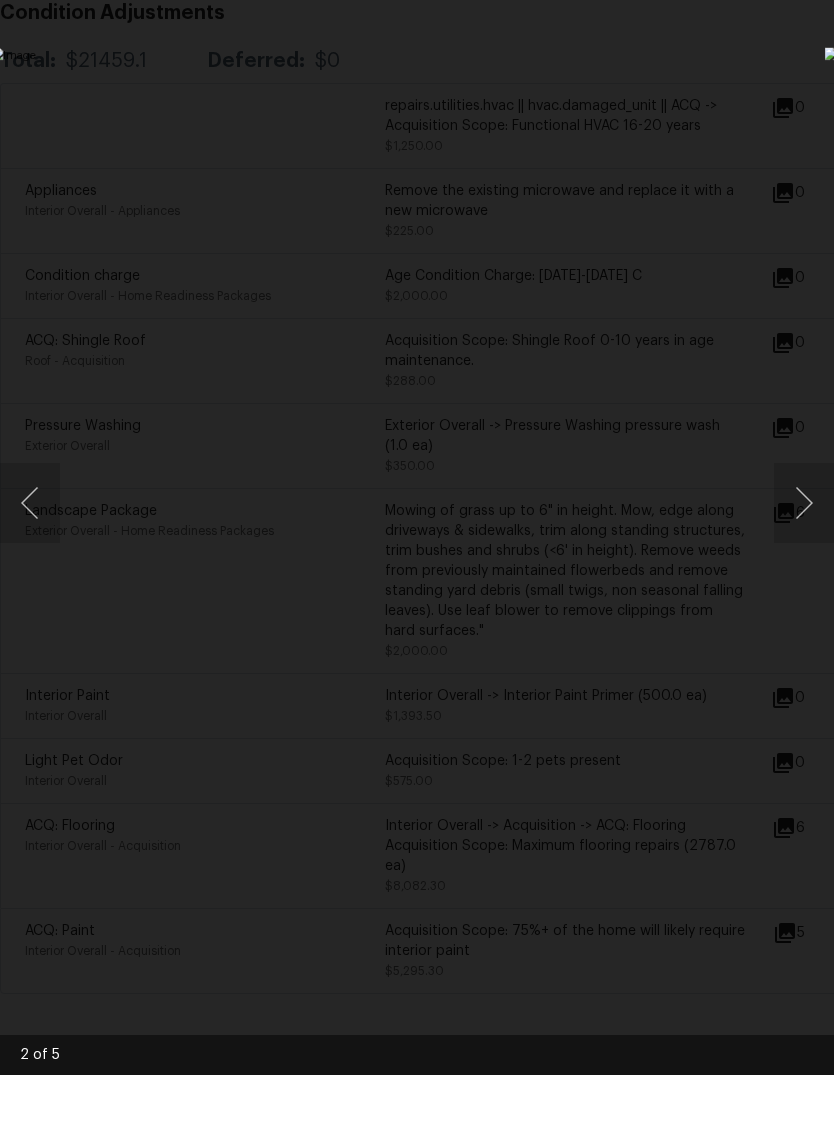 click at bounding box center (804, 573) 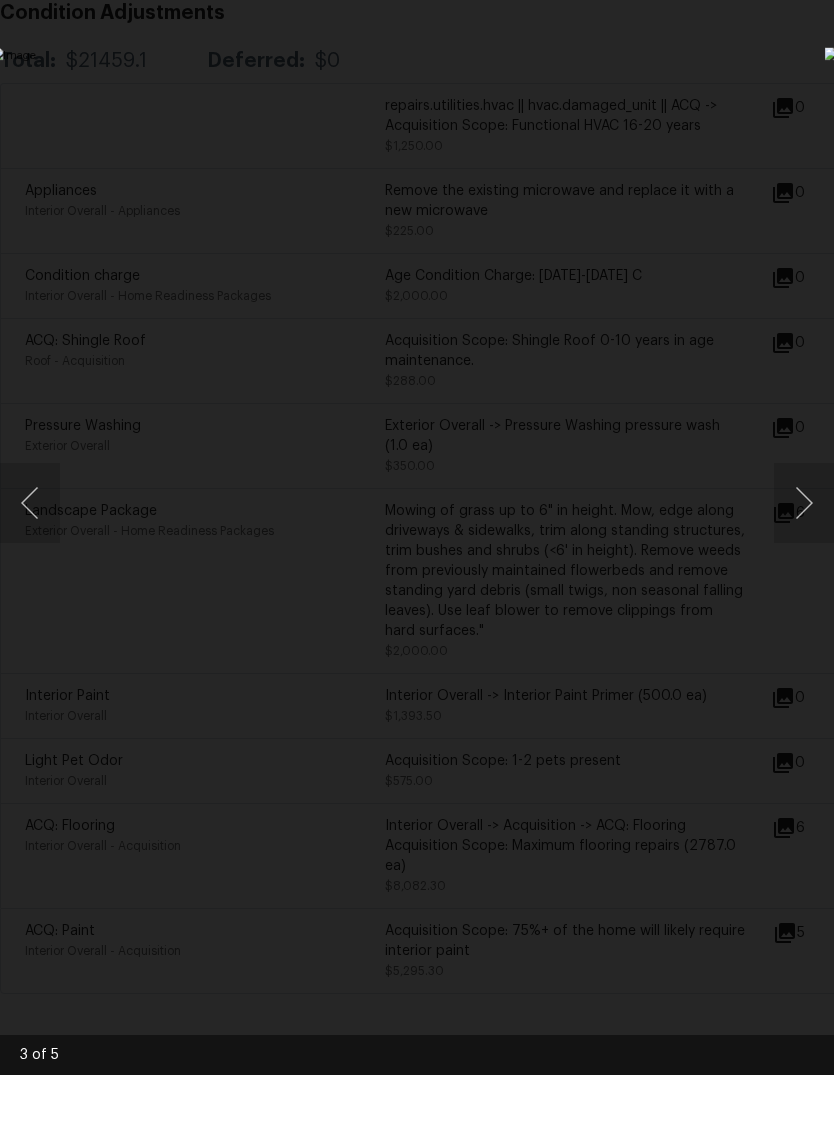 click at bounding box center (417, 572) 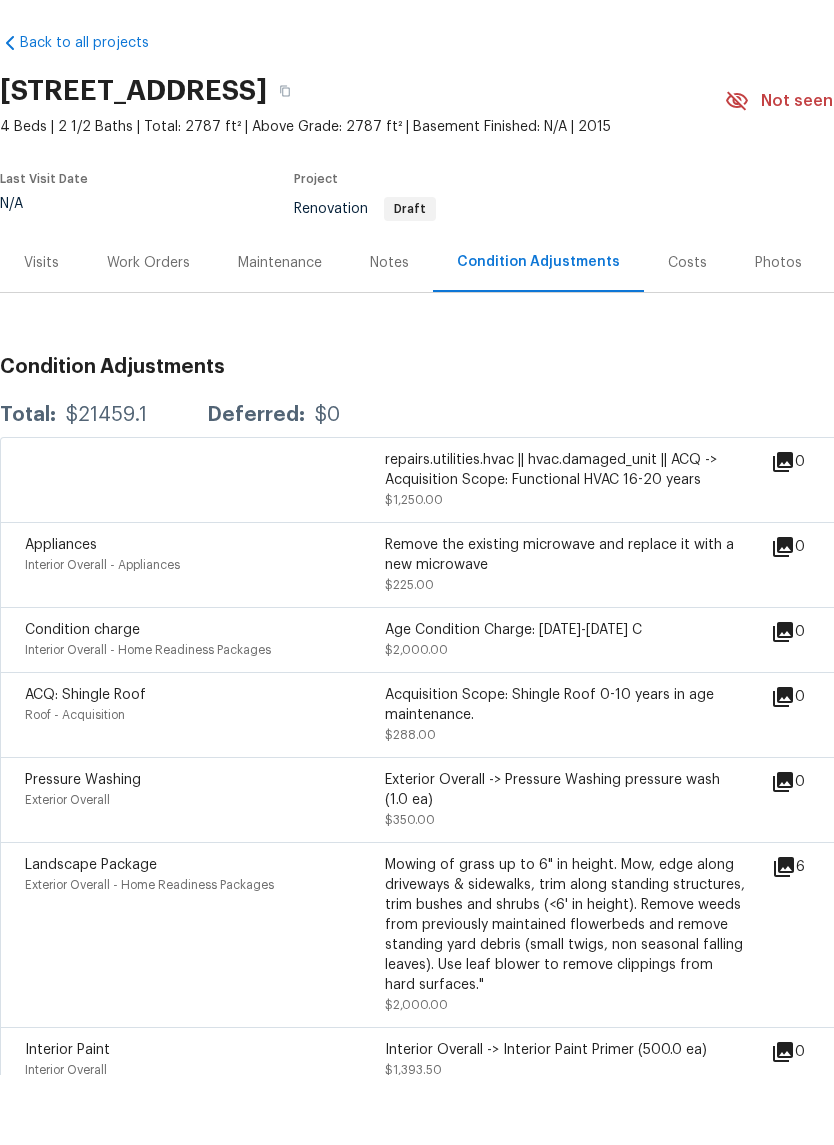 scroll, scrollTop: 0, scrollLeft: 0, axis: both 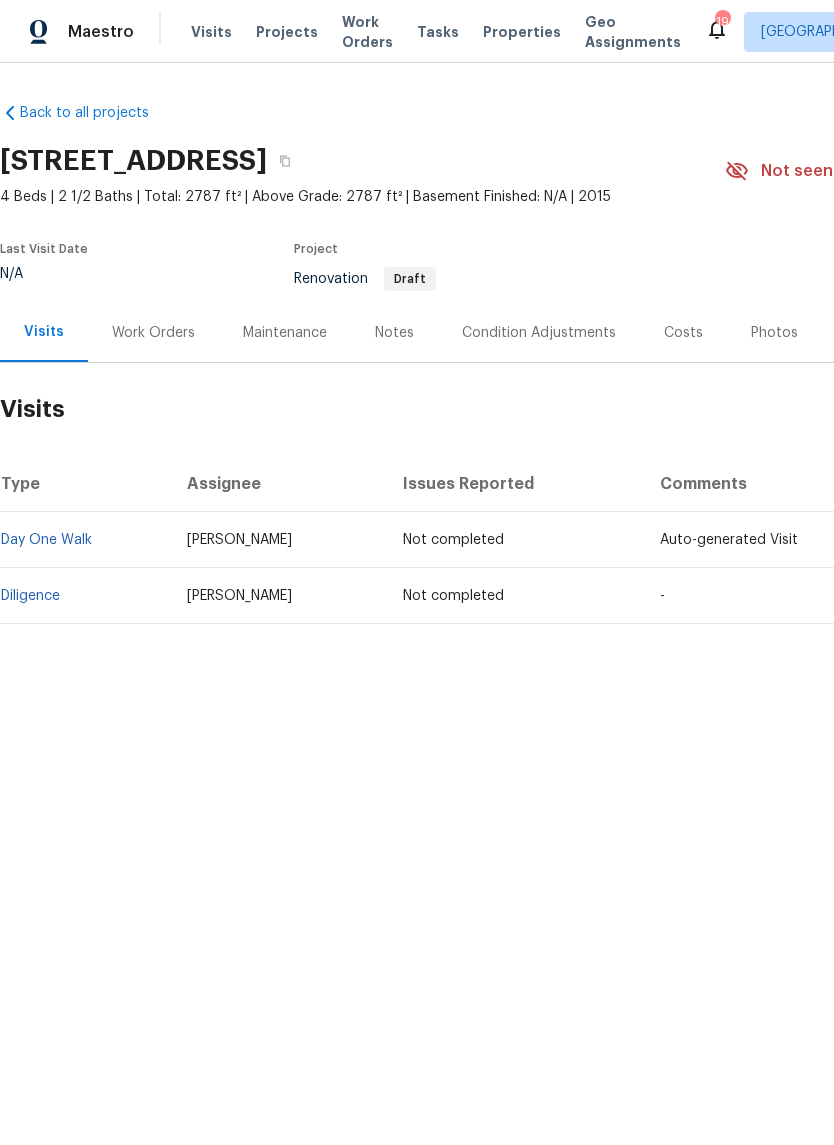 click on "Maestro Visits Projects Work Orders Tasks Properties Geo Assignments 19 Charleston, SC Matt Davidson" at bounding box center [417, 31] 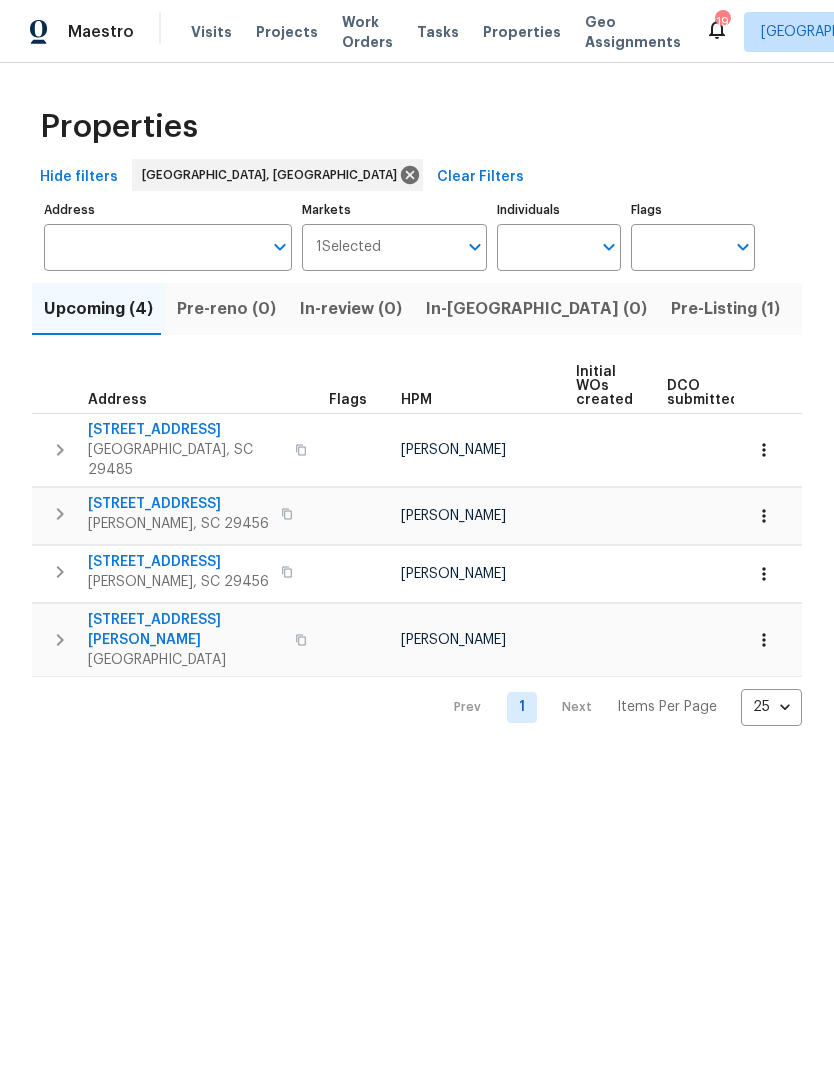 click on "Visits" at bounding box center [211, 32] 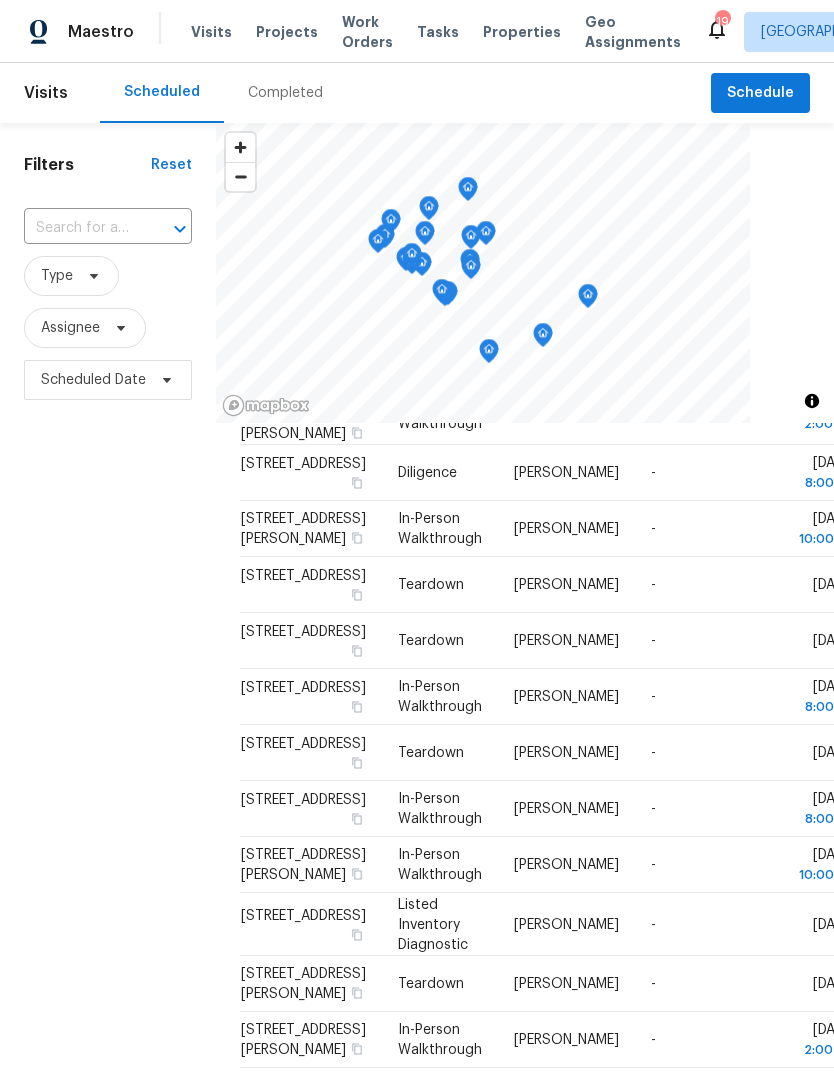 scroll, scrollTop: 331, scrollLeft: 0, axis: vertical 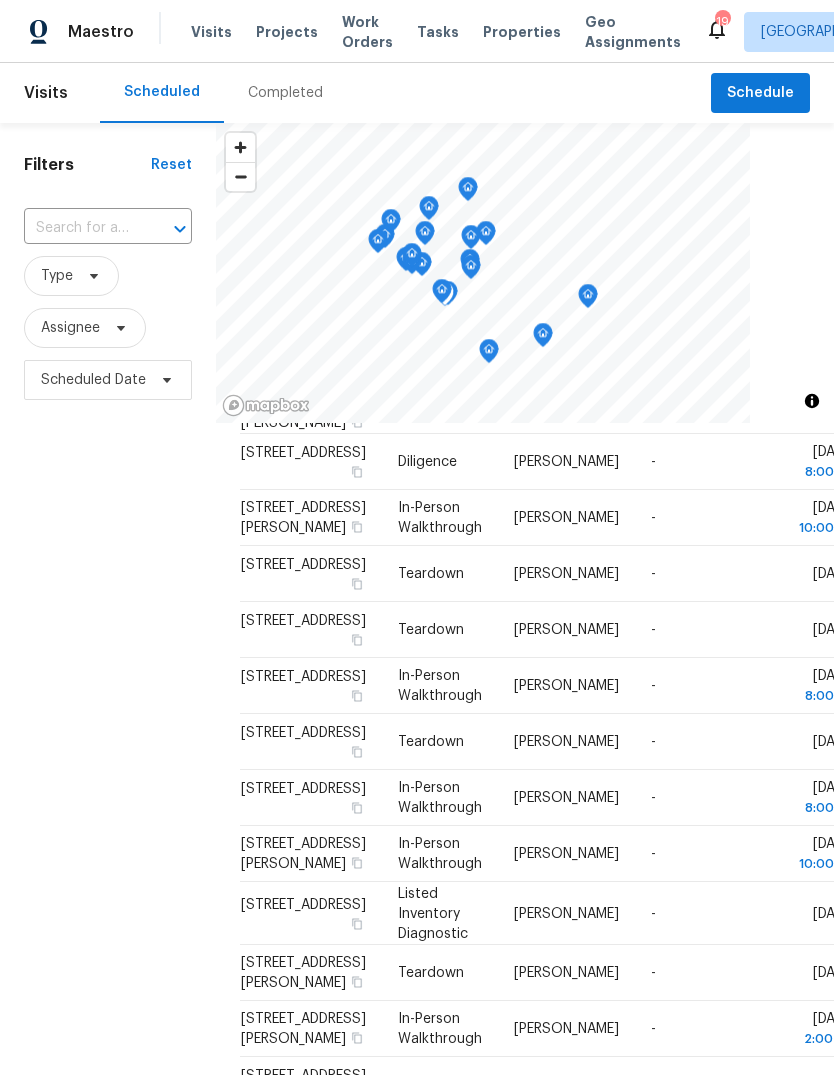 click 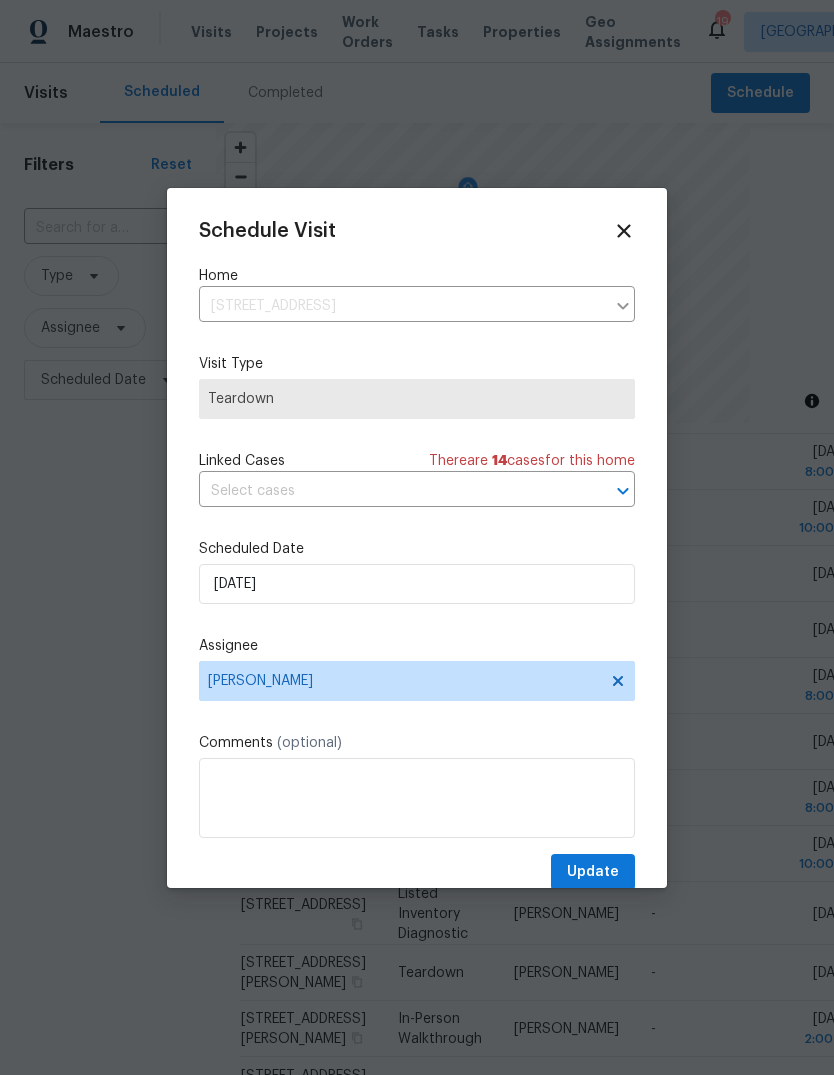 click on "Scheduled Date" at bounding box center [417, 549] 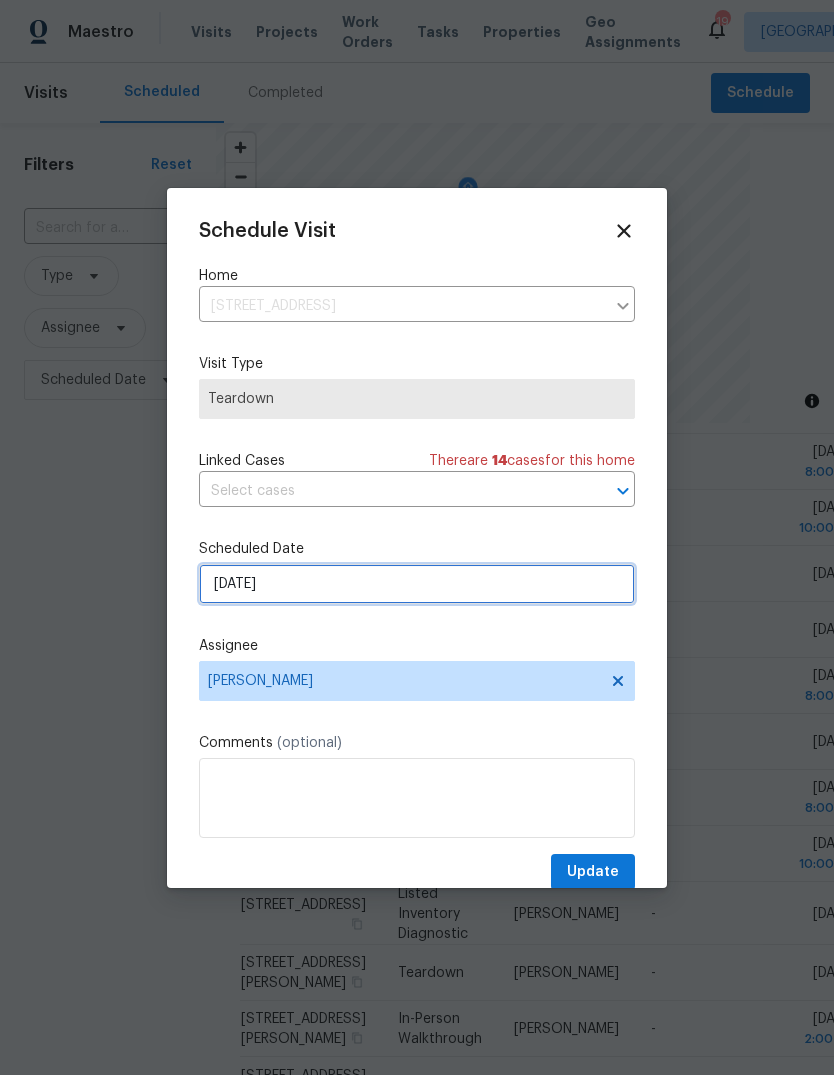 click on "7/23/2025" at bounding box center (417, 584) 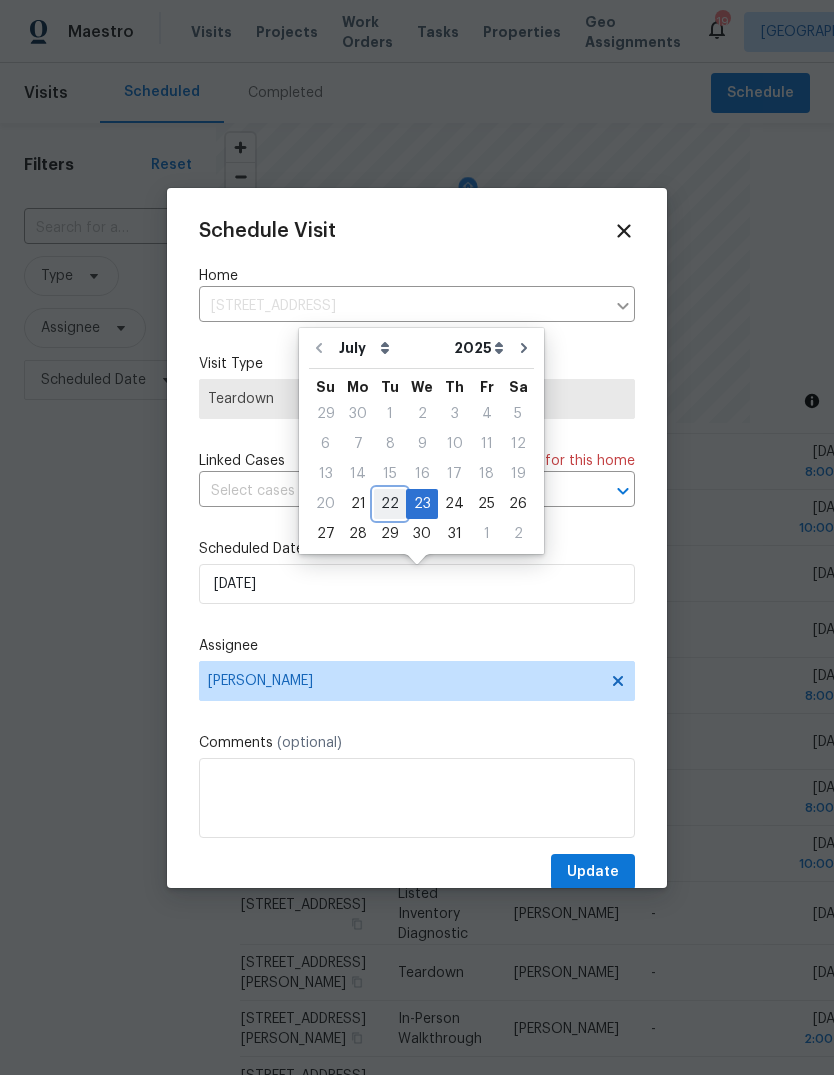 click on "22" at bounding box center [390, 504] 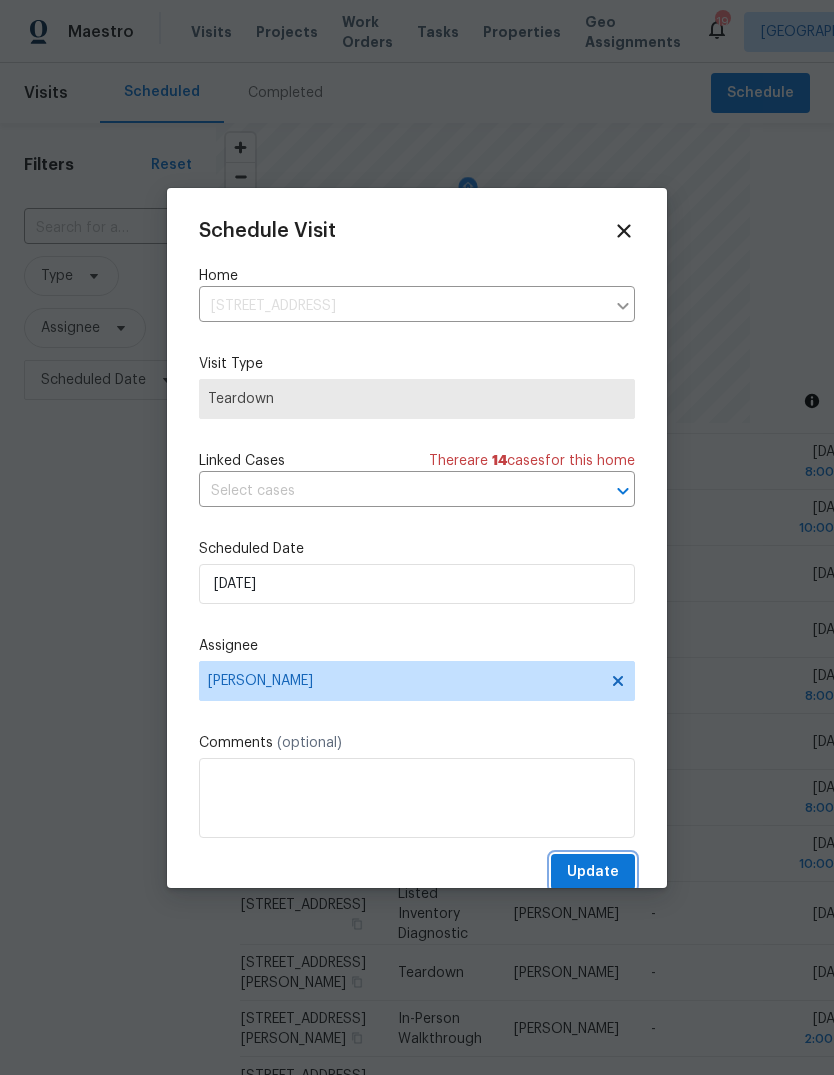 click on "Update" at bounding box center (593, 872) 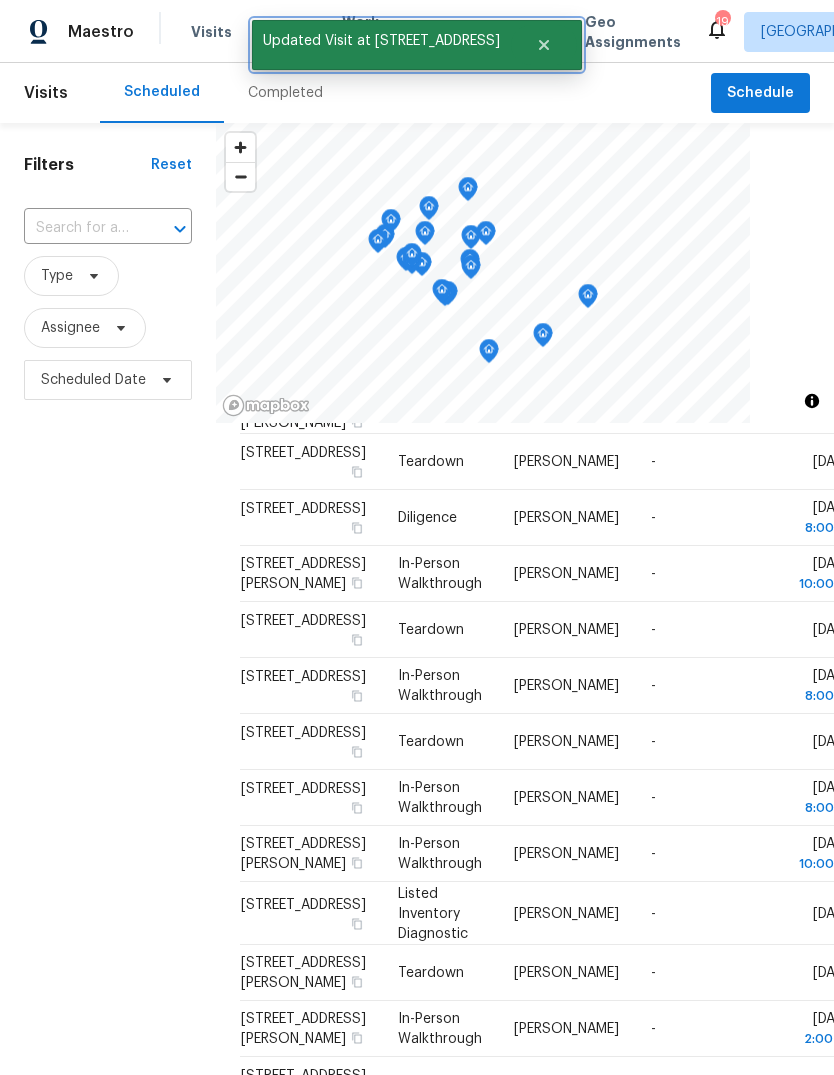 click 